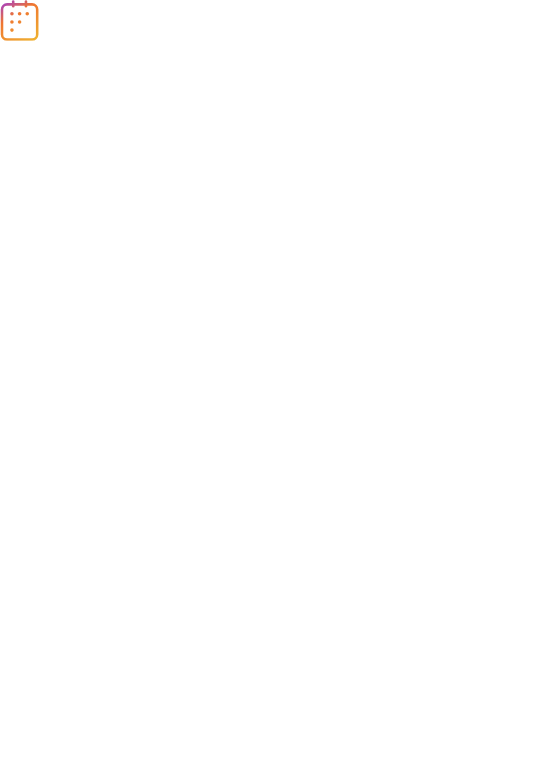 scroll, scrollTop: 0, scrollLeft: 0, axis: both 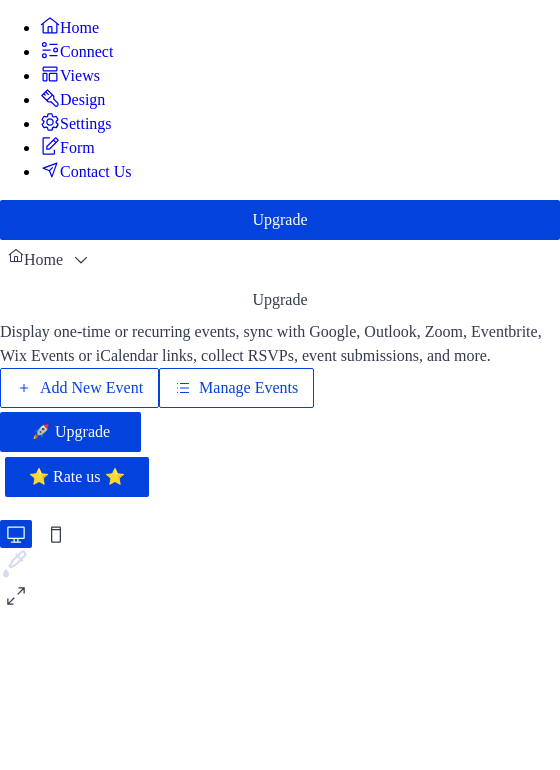 click on "Add New Event" at bounding box center (91, 388) 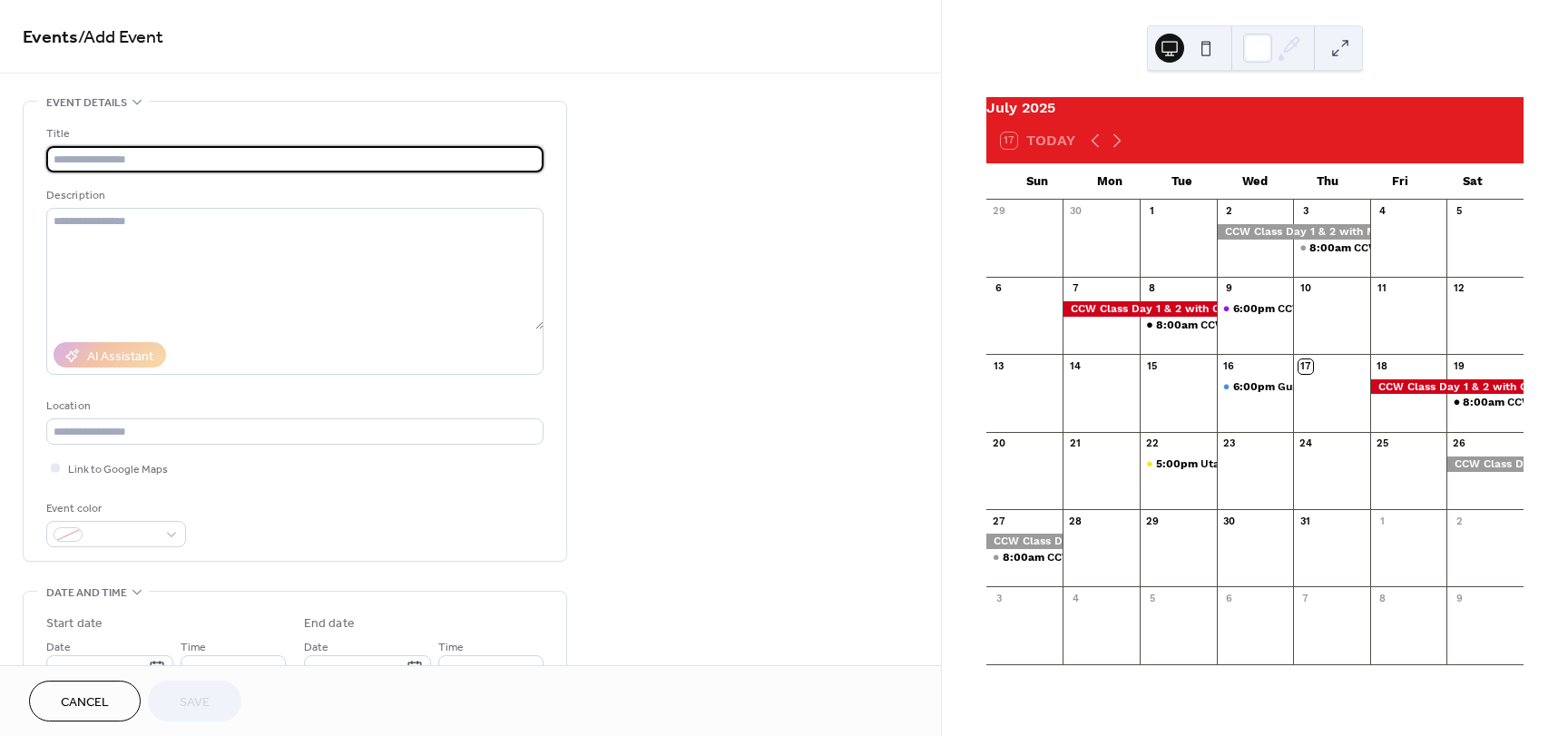 scroll, scrollTop: 0, scrollLeft: 0, axis: both 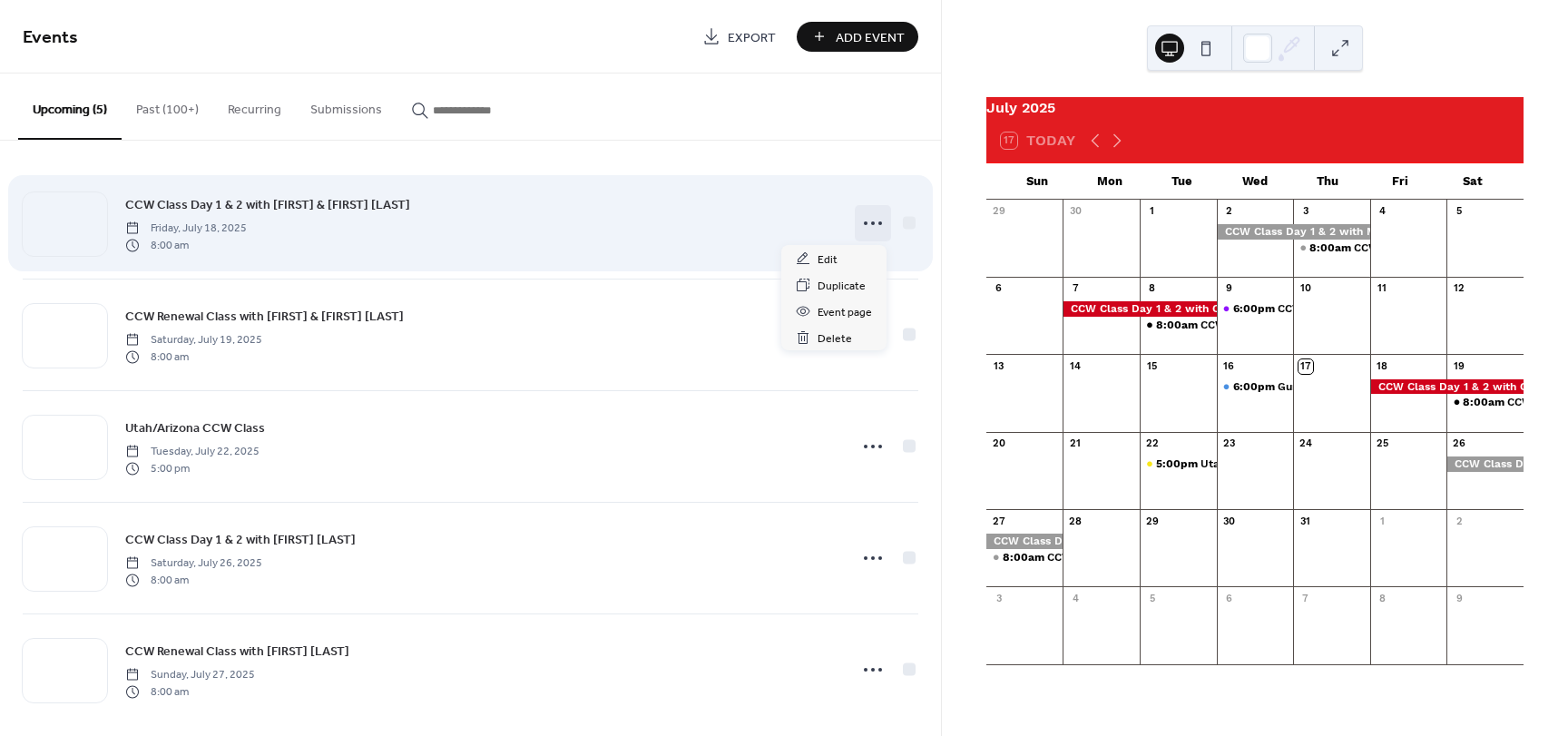 click 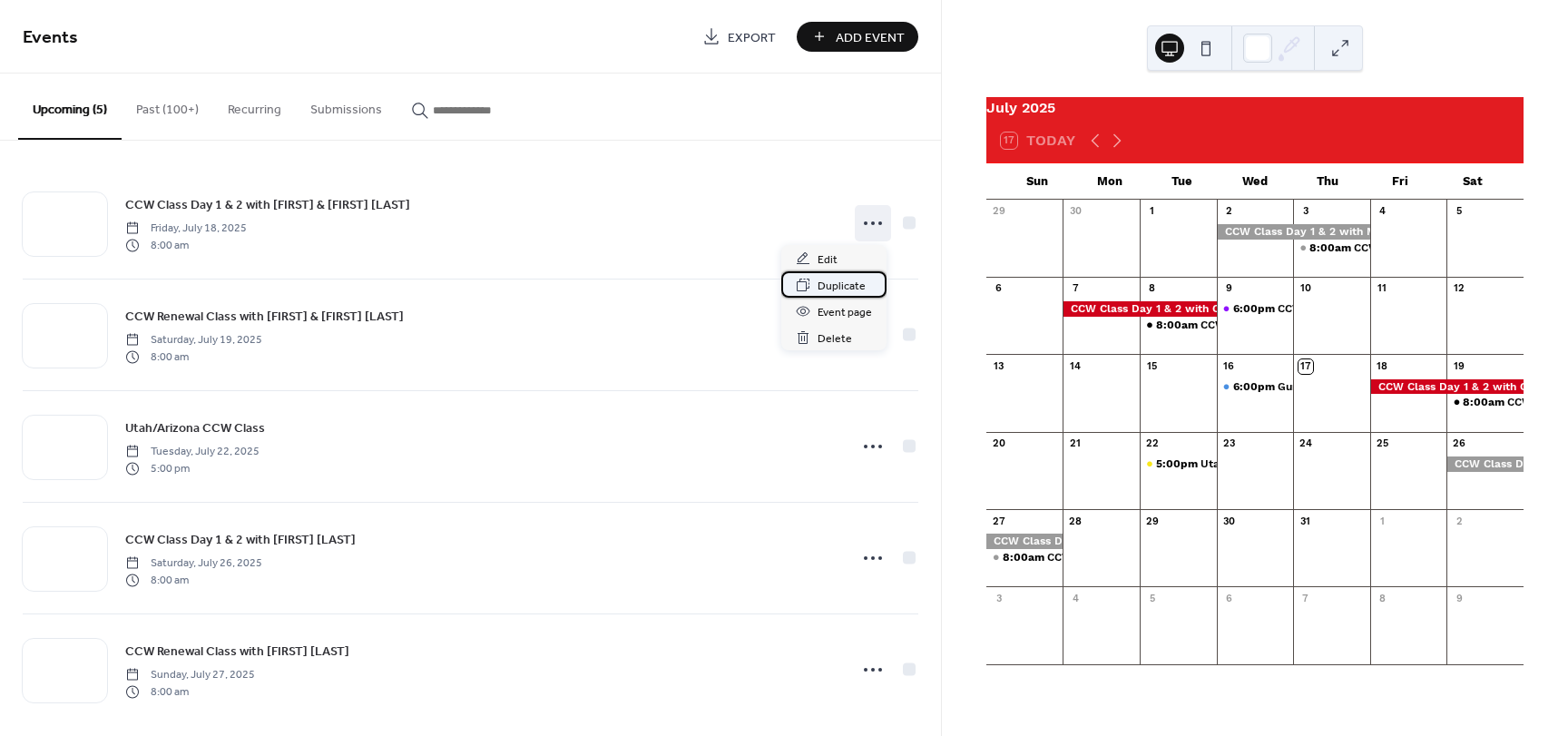 click on "Duplicate" at bounding box center [841, 286] 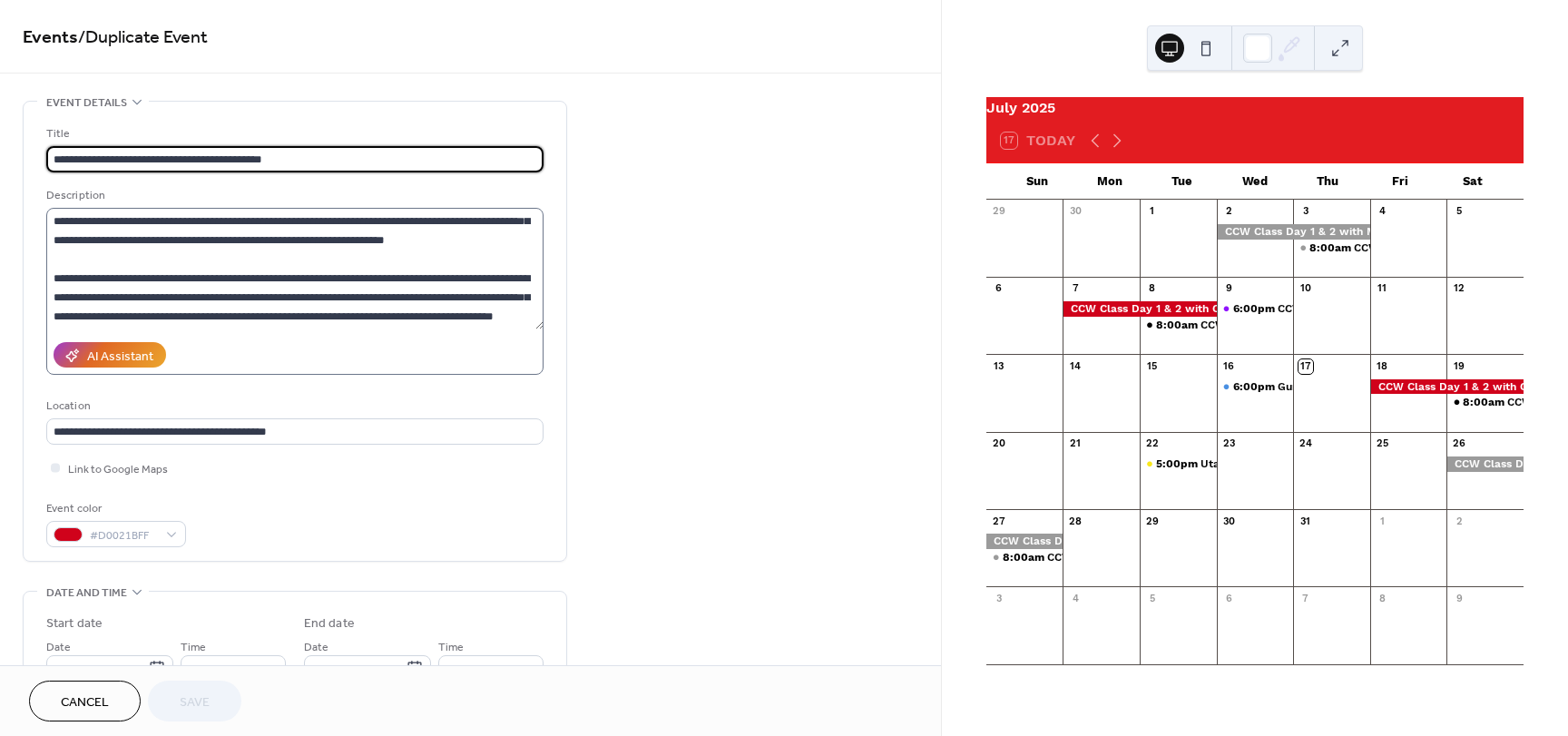 scroll, scrollTop: 400, scrollLeft: 0, axis: vertical 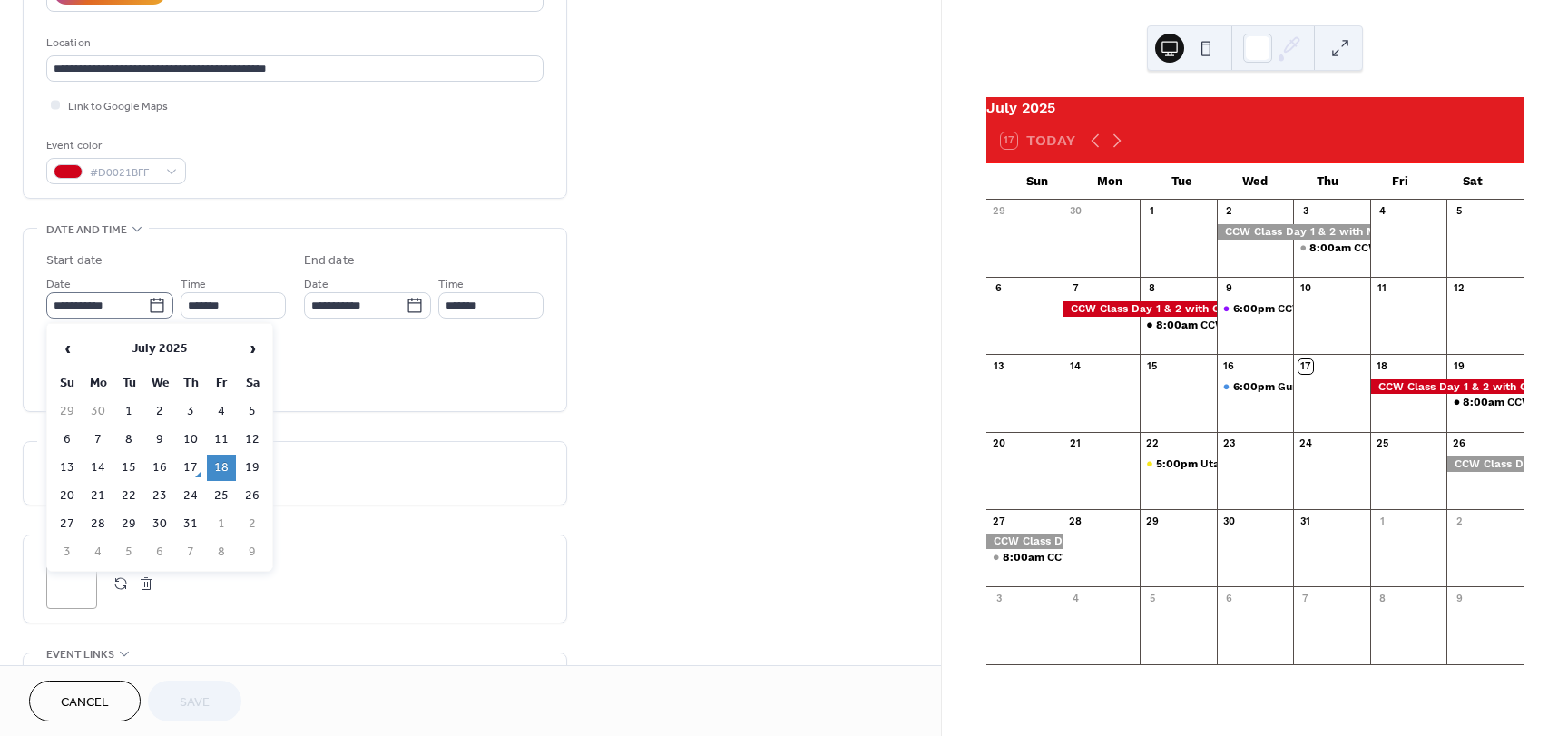 click 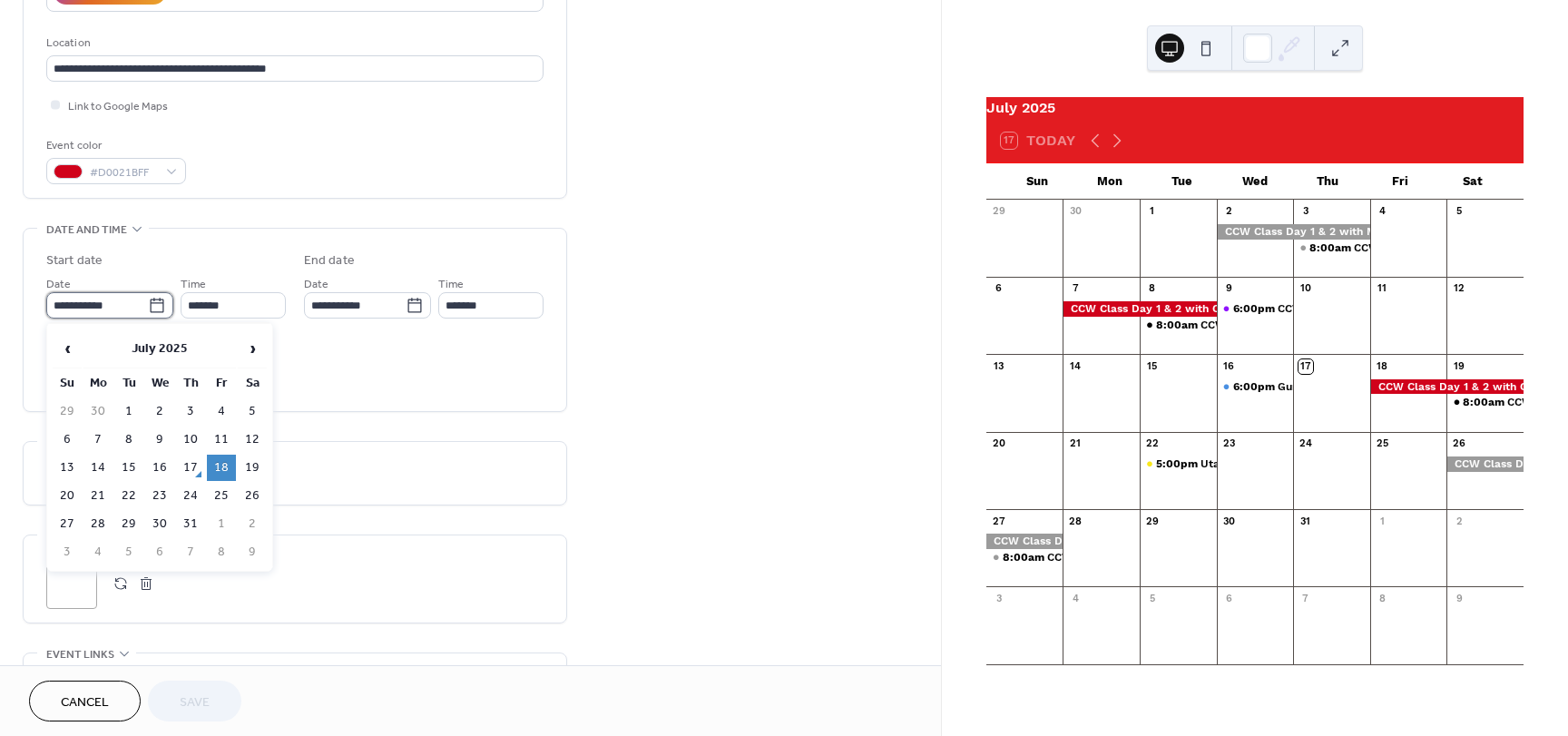 click on "**********" at bounding box center (97, 305) 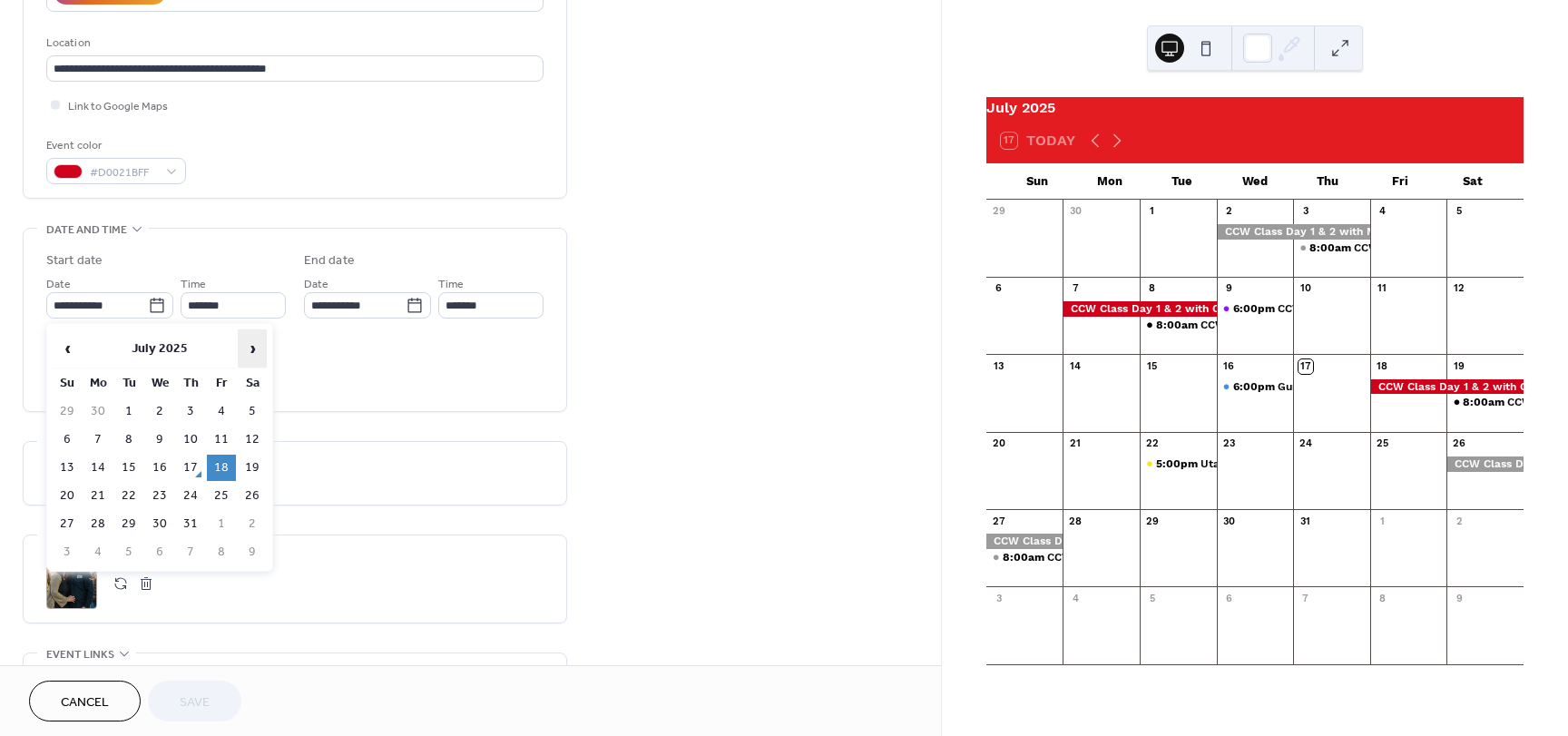 click on "›" at bounding box center (252, 348) 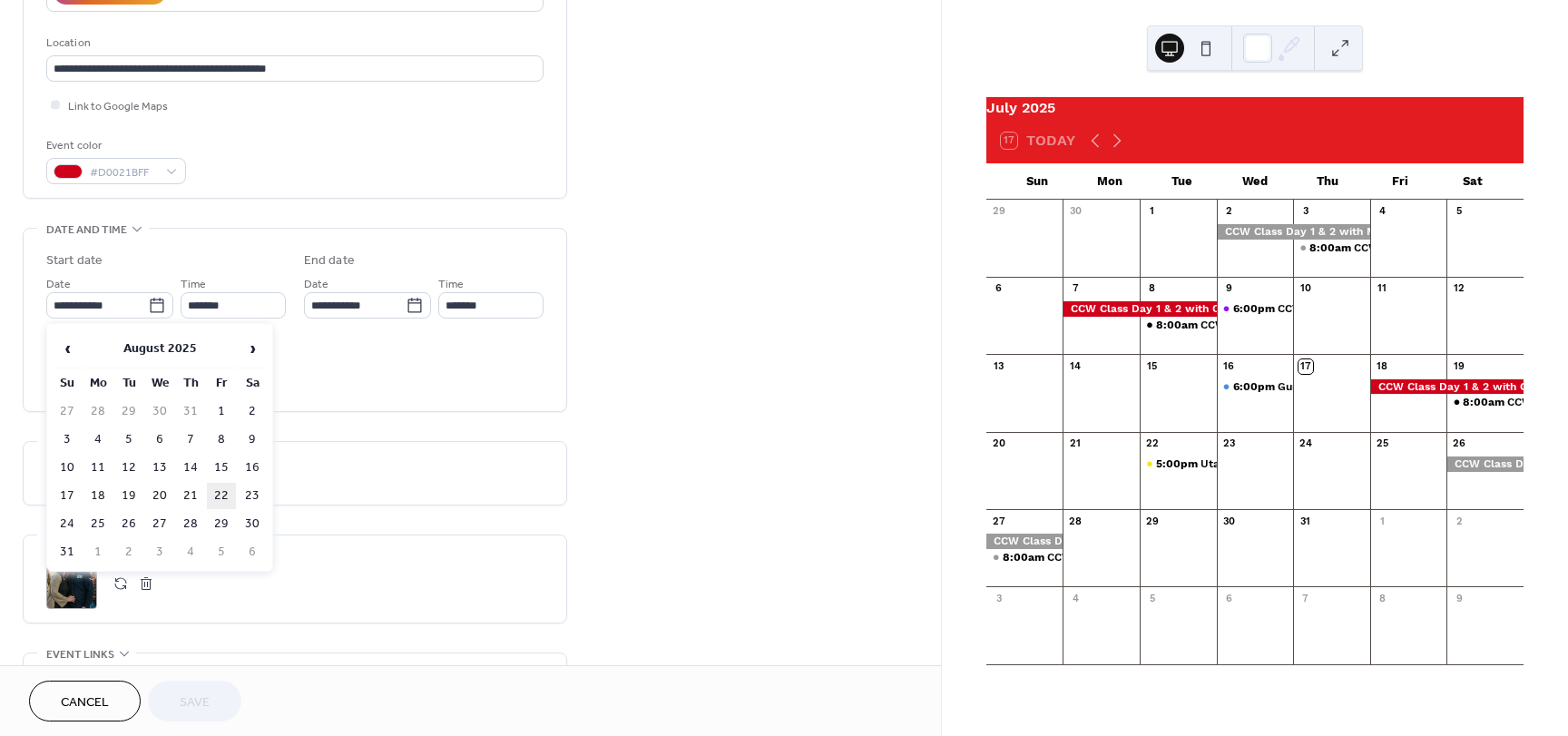click on "22" at bounding box center (221, 496) 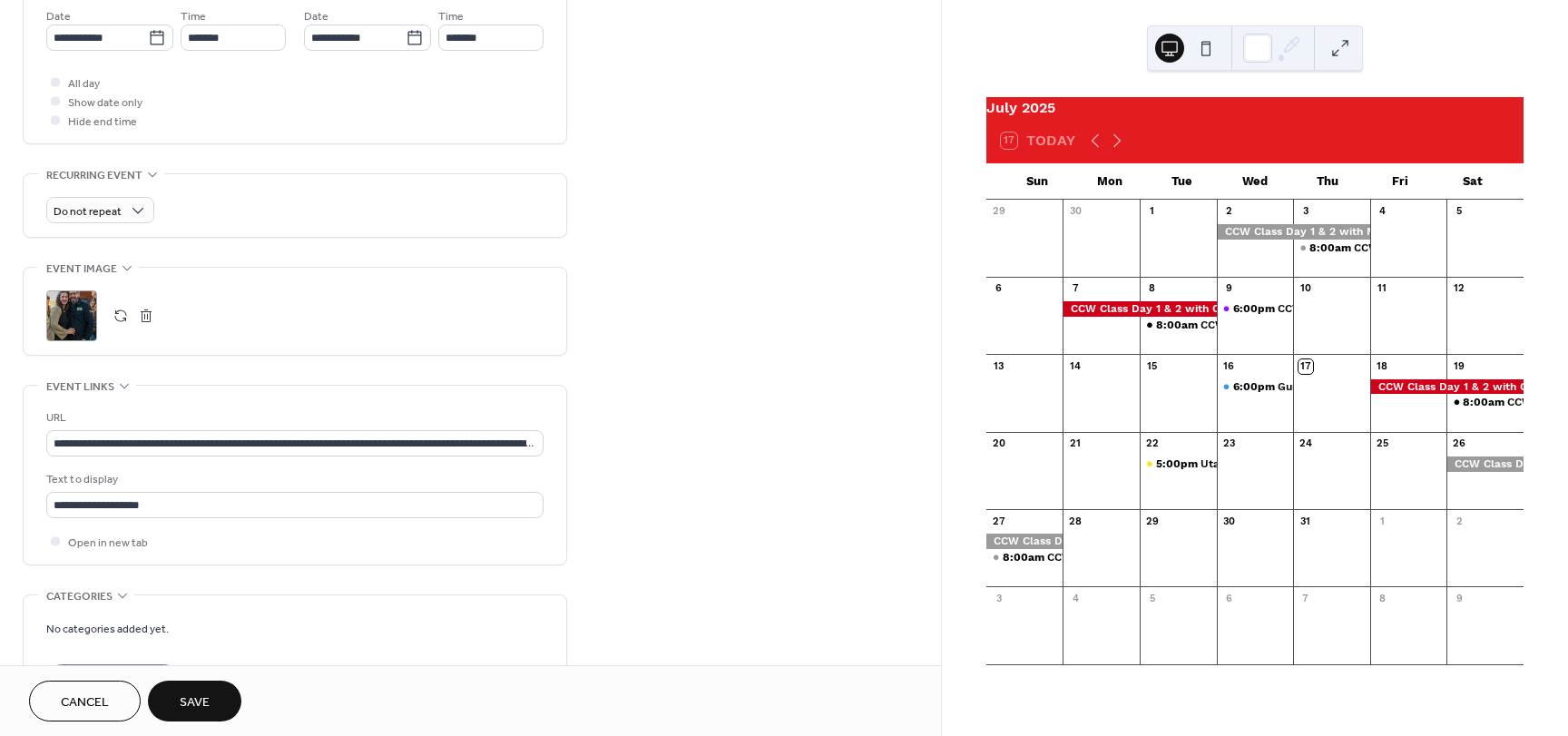 scroll, scrollTop: 635, scrollLeft: 0, axis: vertical 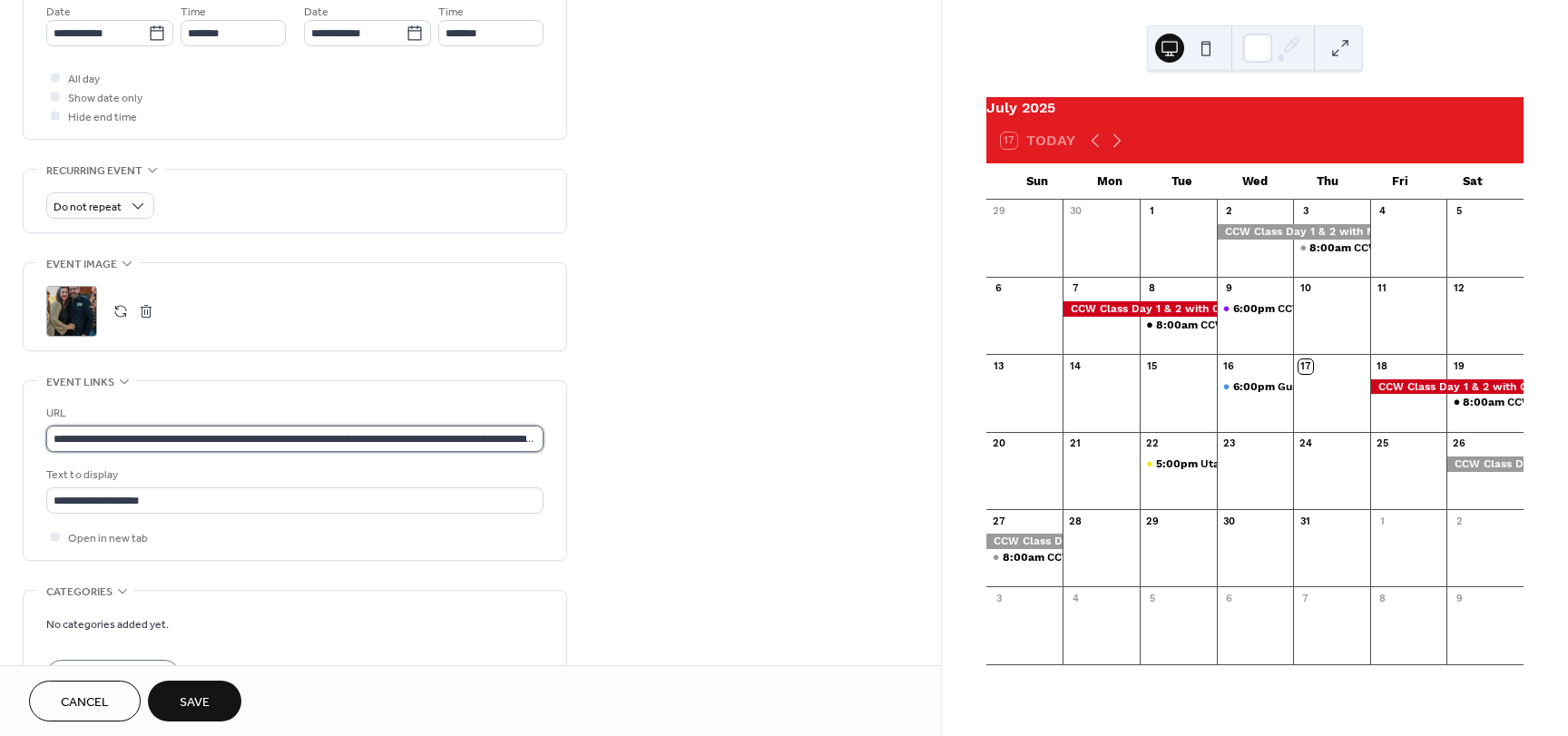 click on "**********" at bounding box center [295, 438] 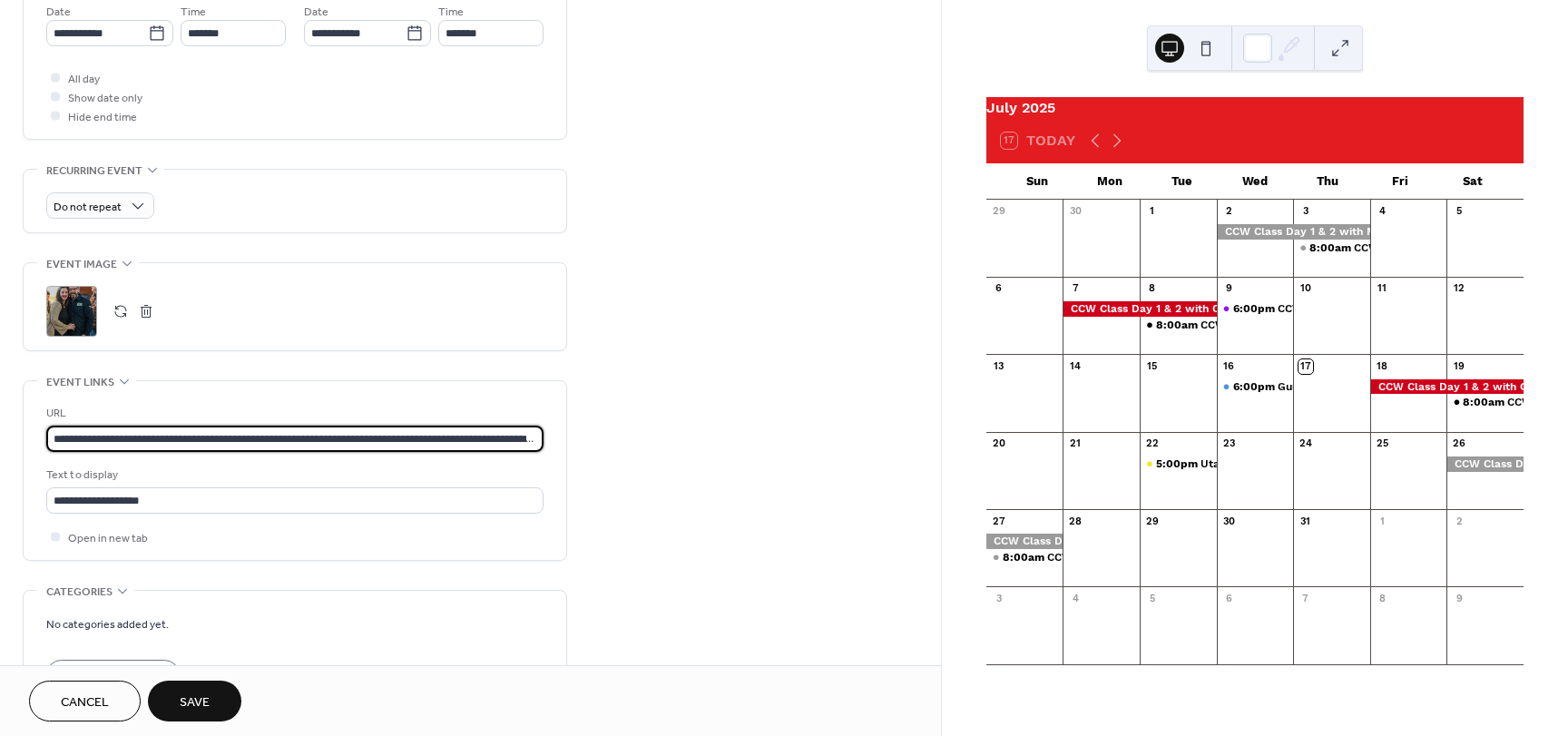 paste 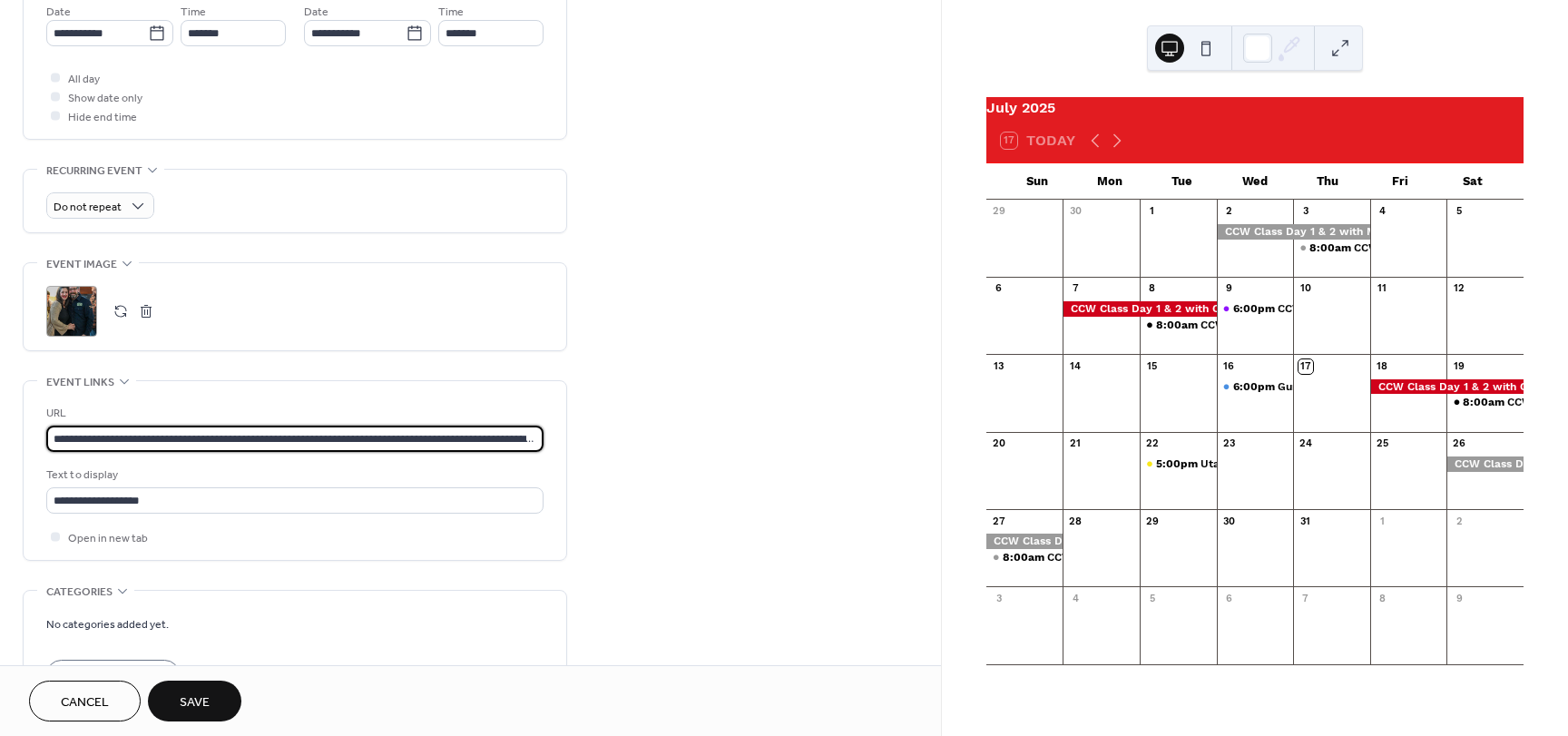 scroll, scrollTop: 0, scrollLeft: 587, axis: horizontal 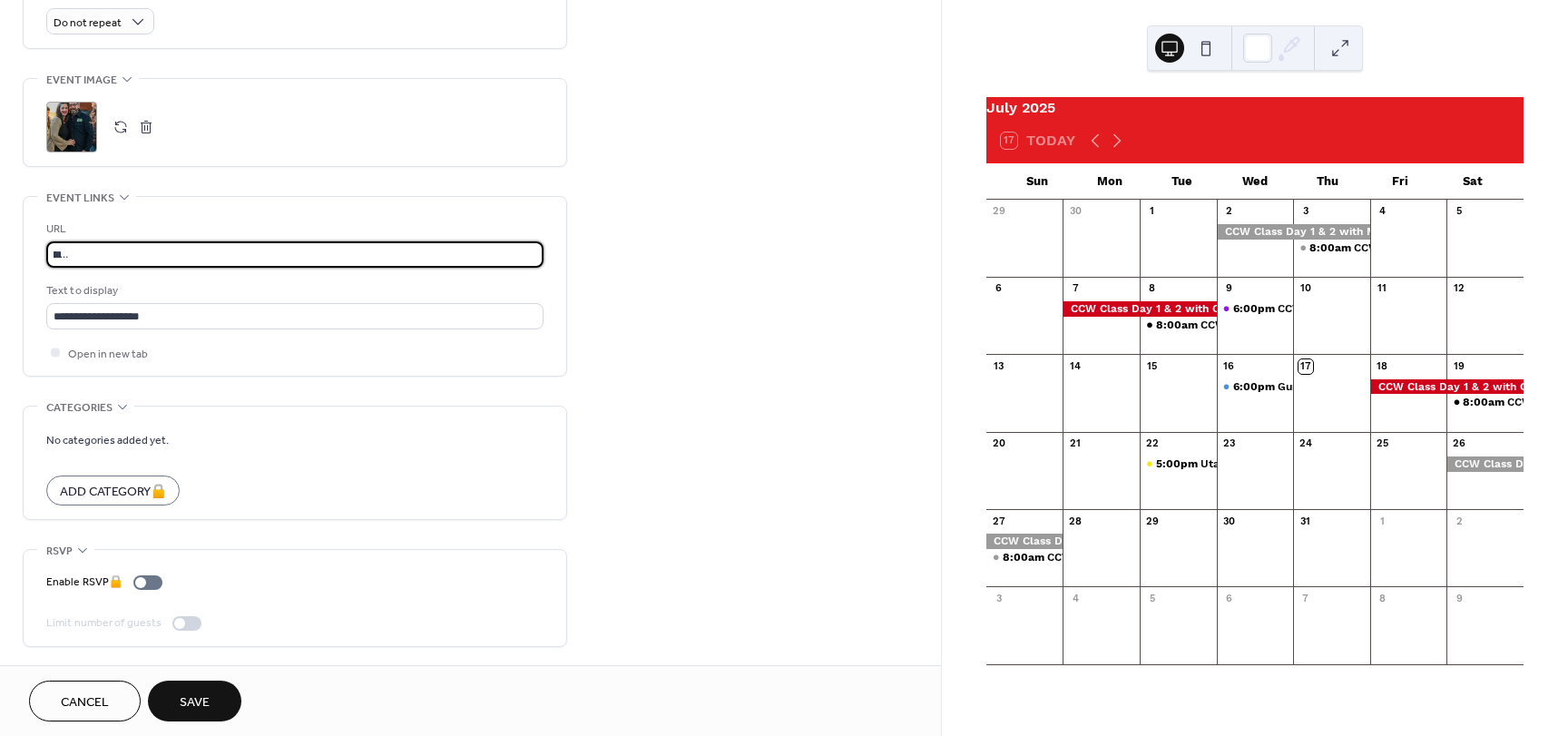 type on "**********" 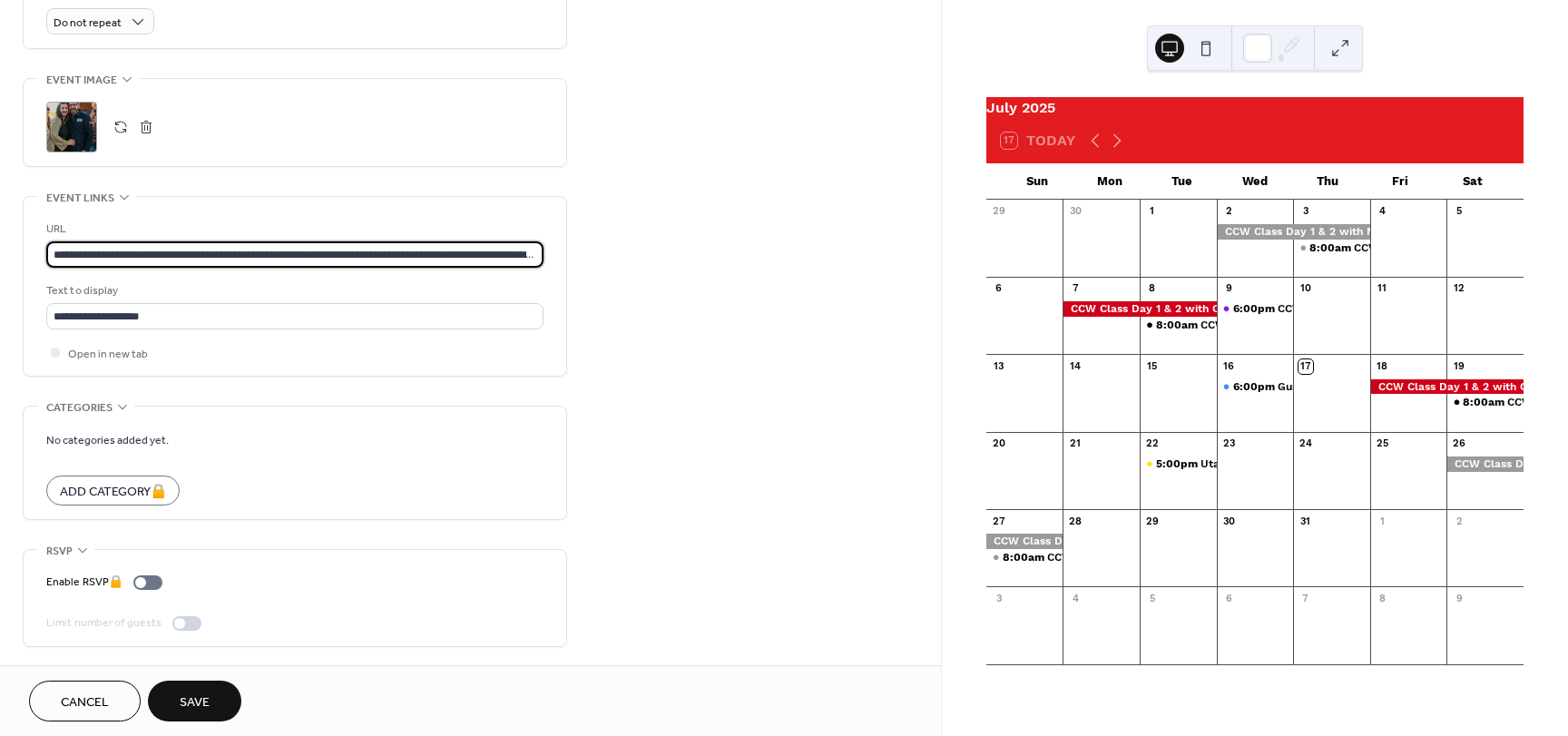 click on "Save" at bounding box center [194, 702] 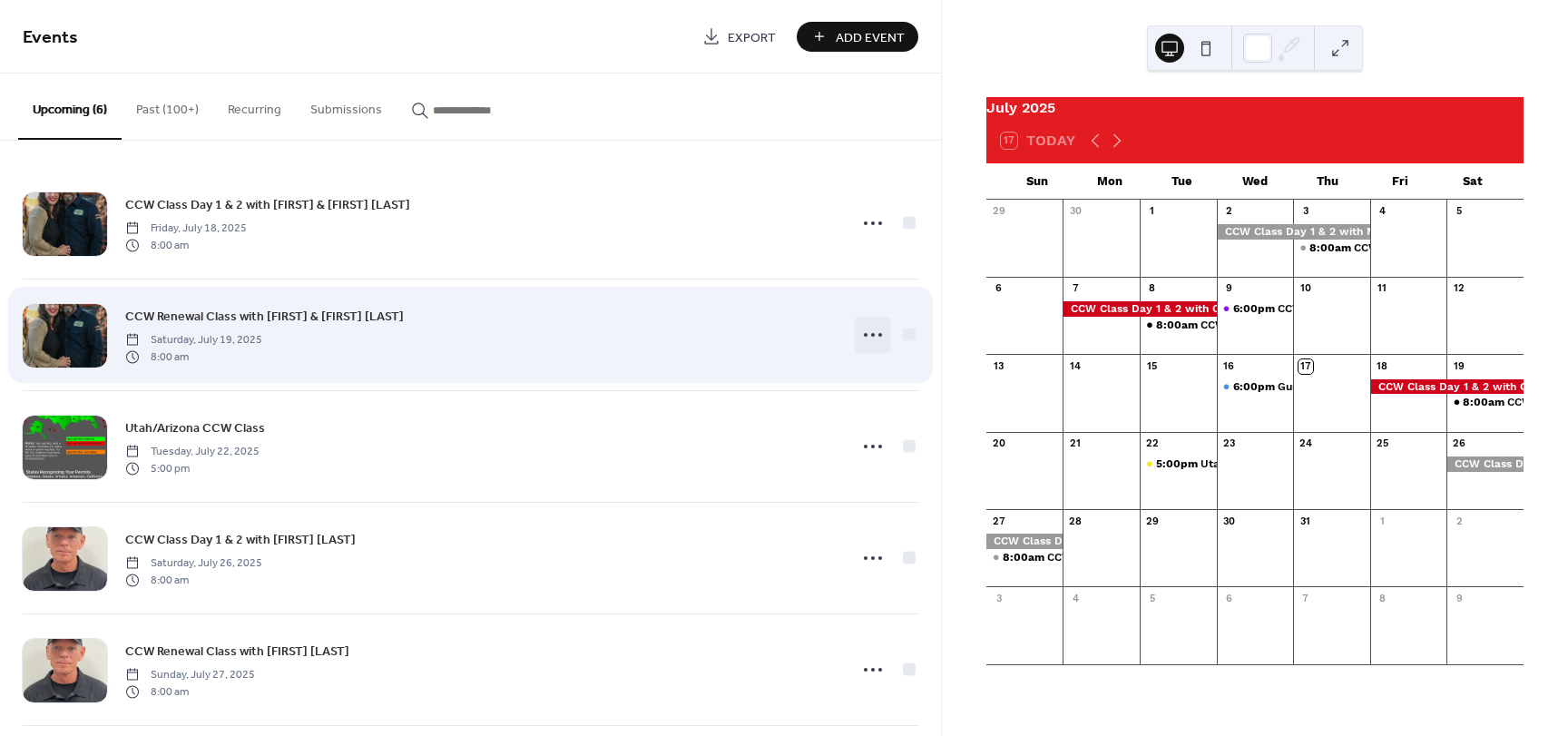 click 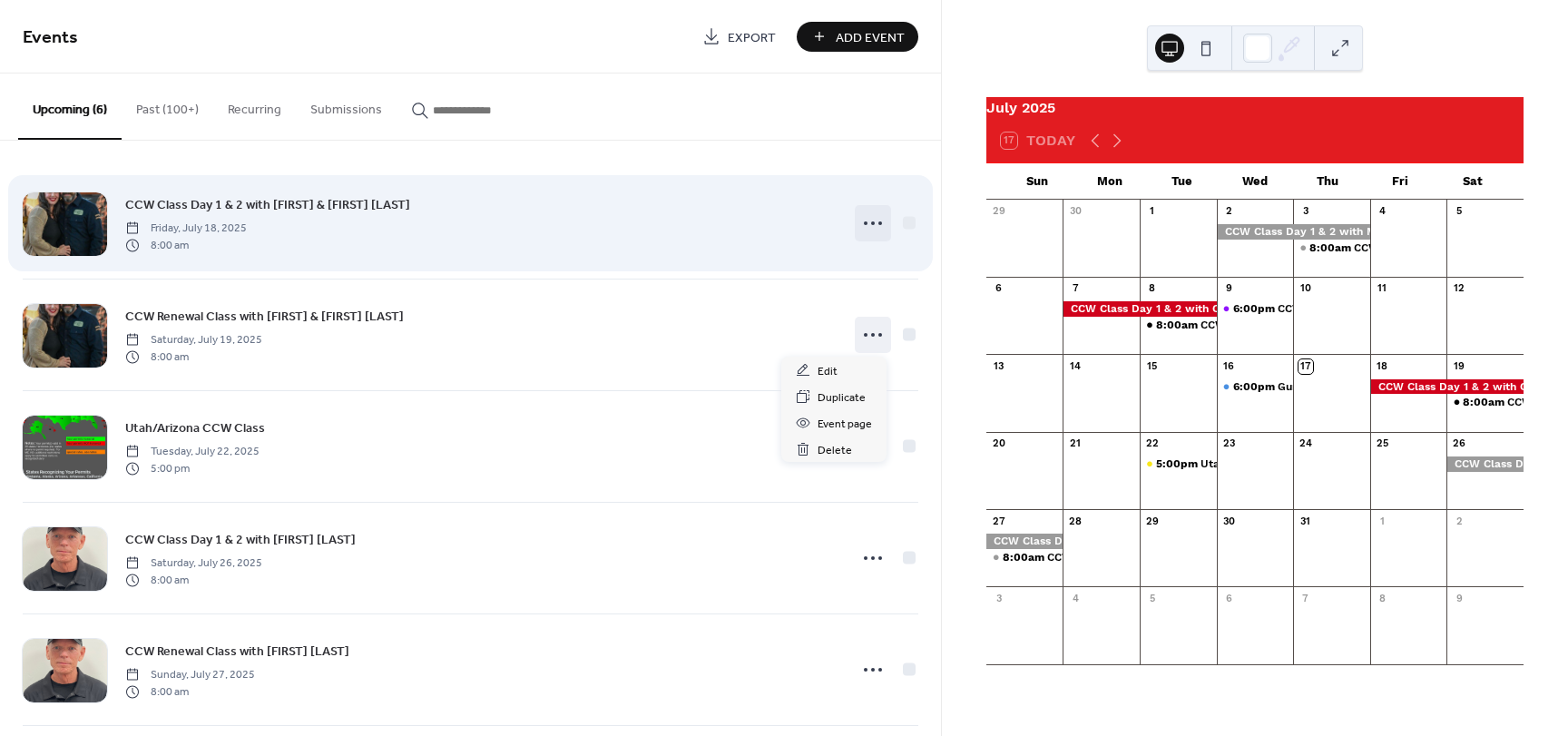 click 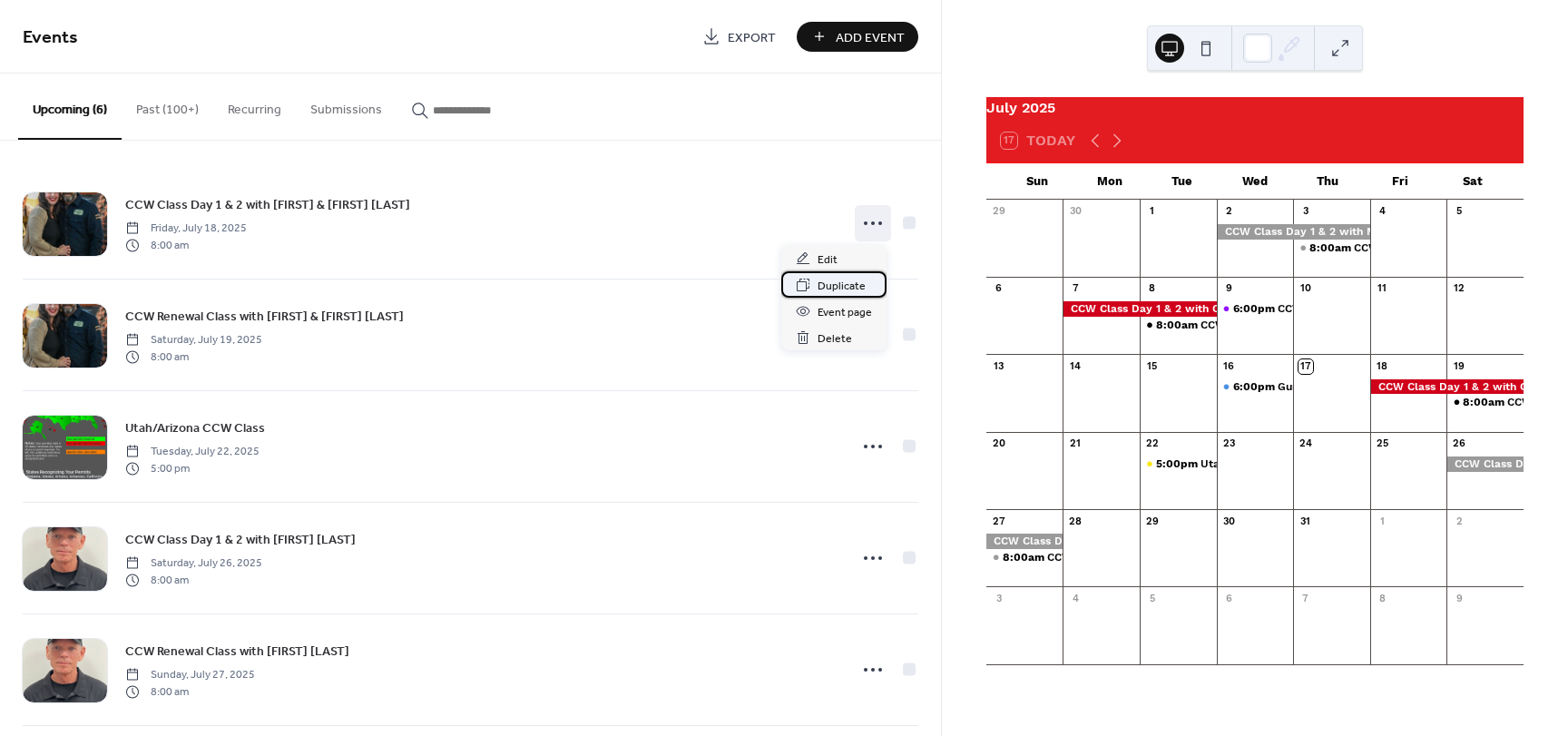 click on "Duplicate" at bounding box center [841, 286] 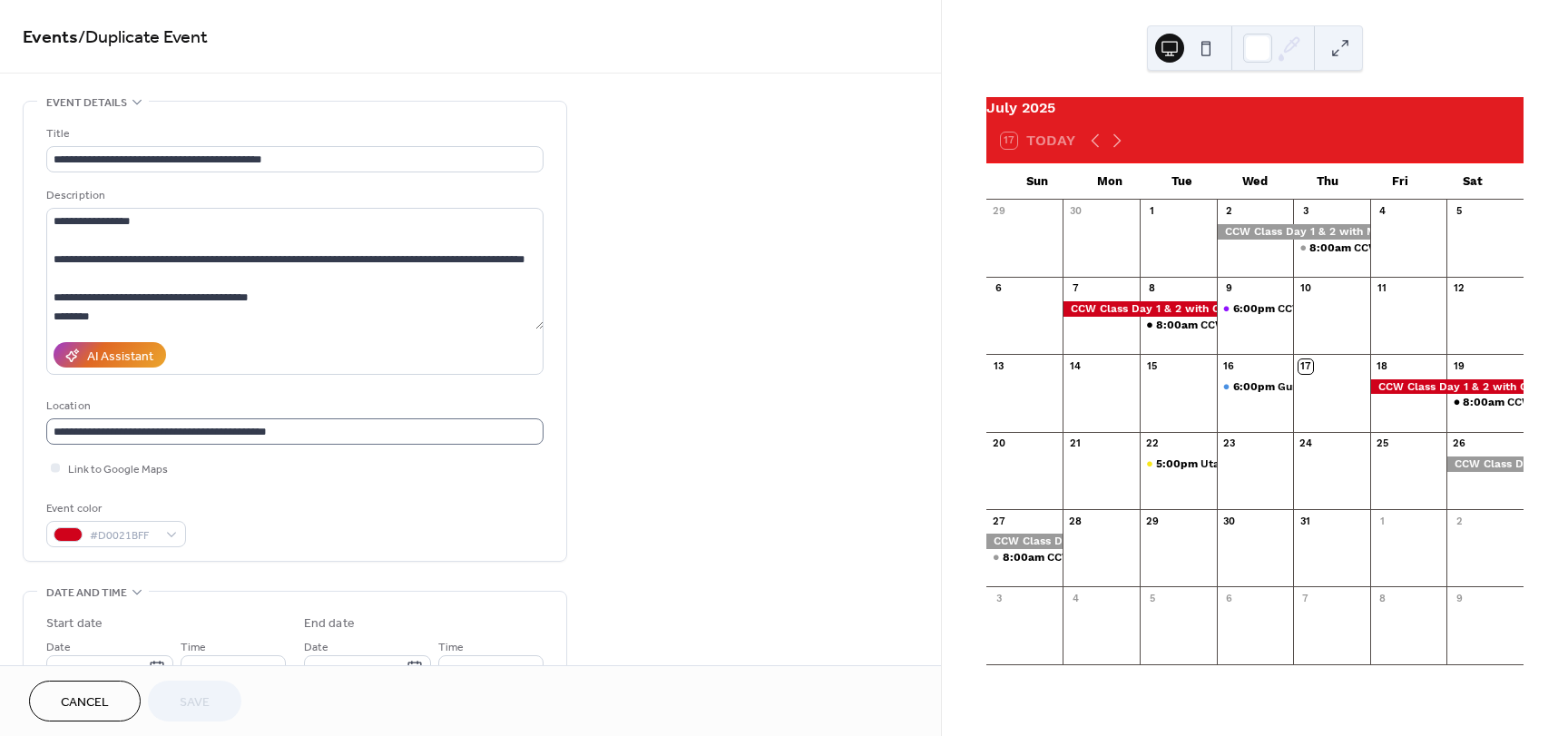 scroll, scrollTop: 1, scrollLeft: 0, axis: vertical 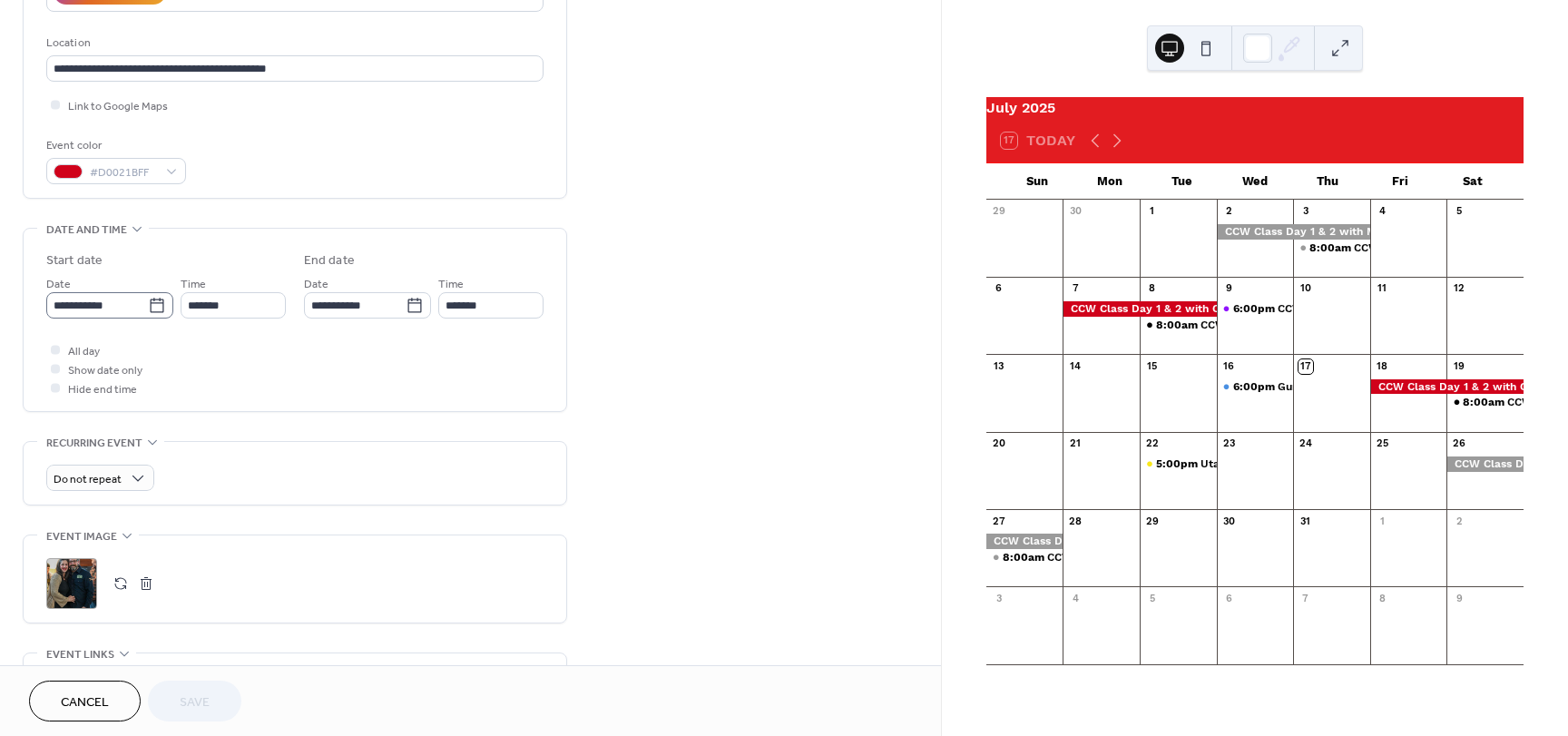 click 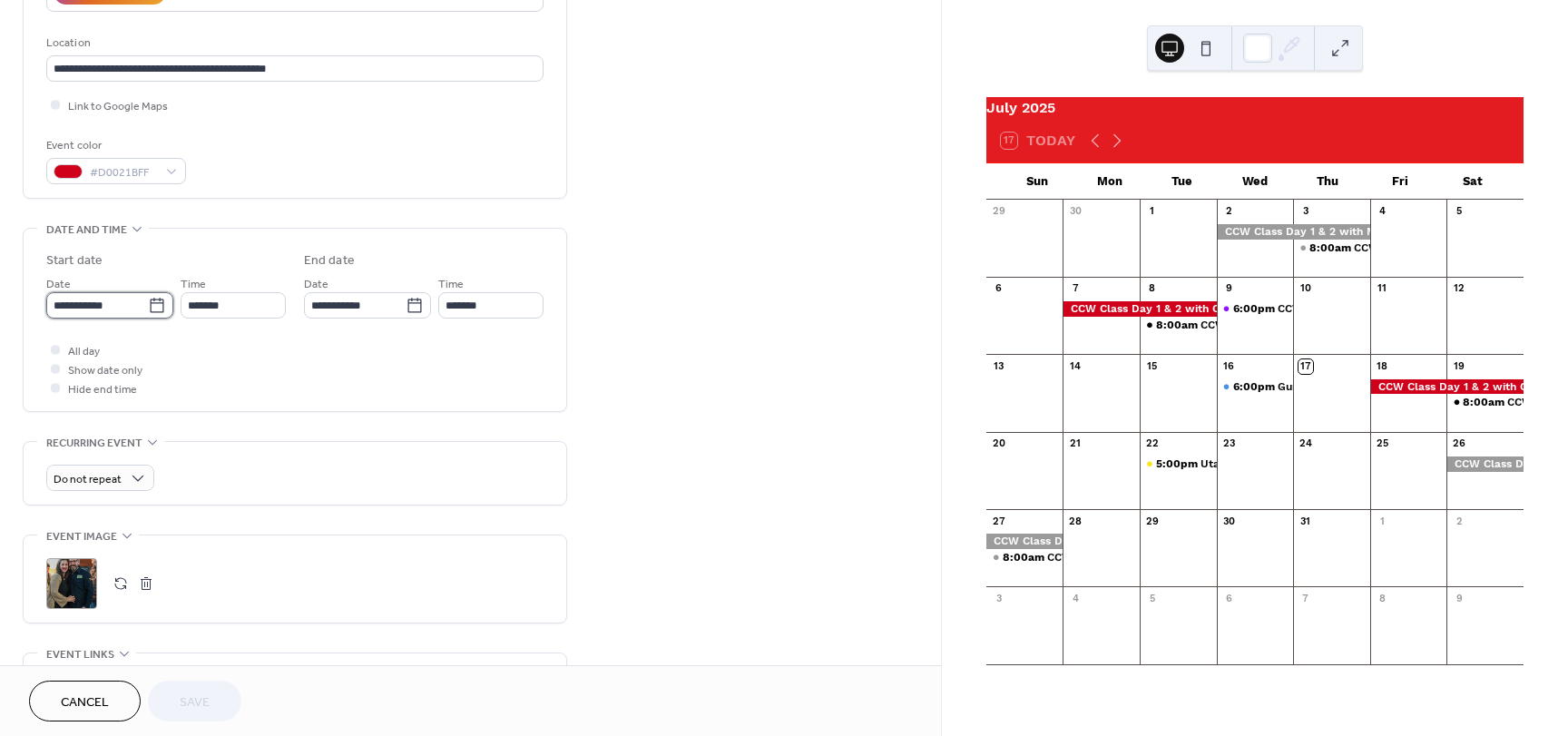 click on "**********" at bounding box center (97, 305) 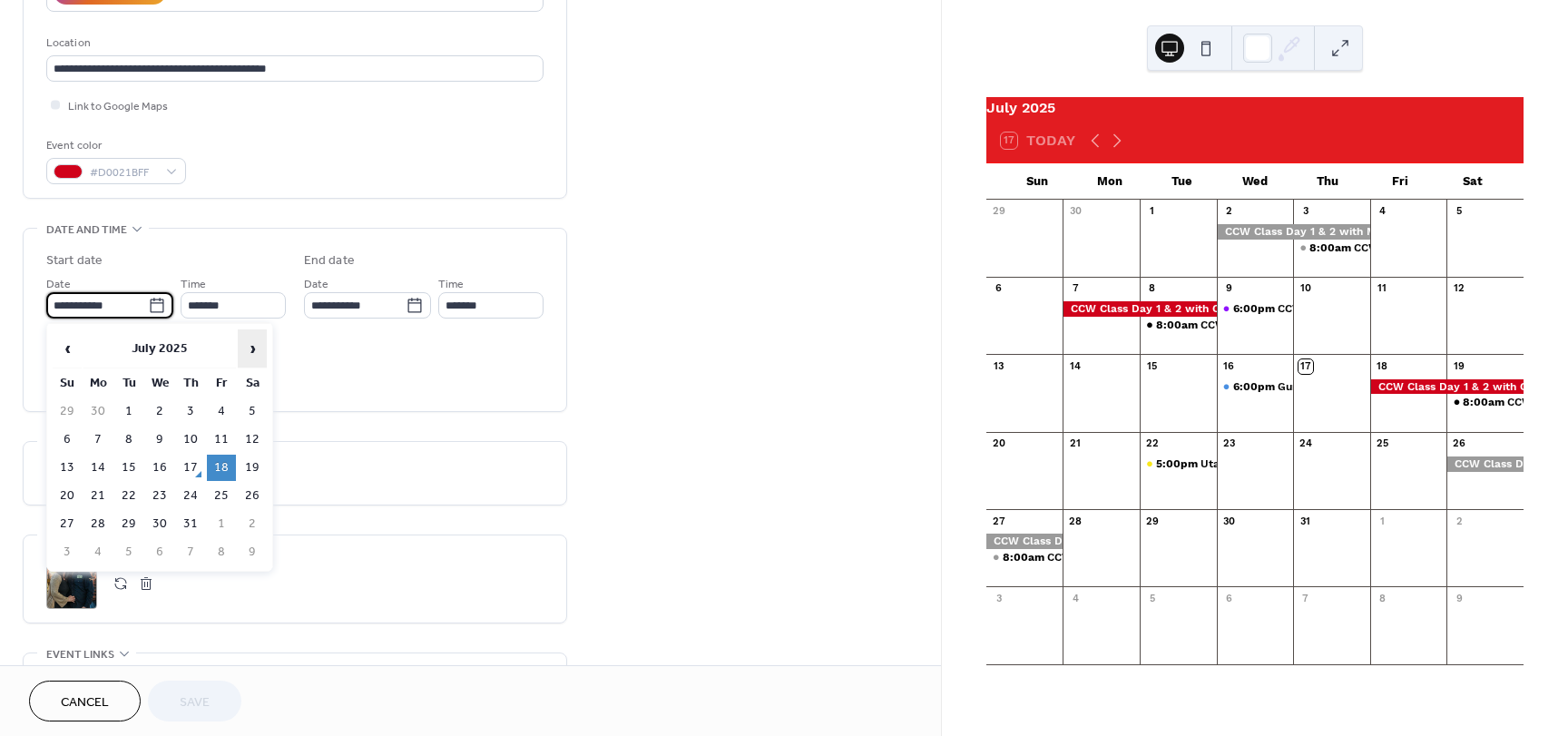 click on "›" at bounding box center [252, 348] 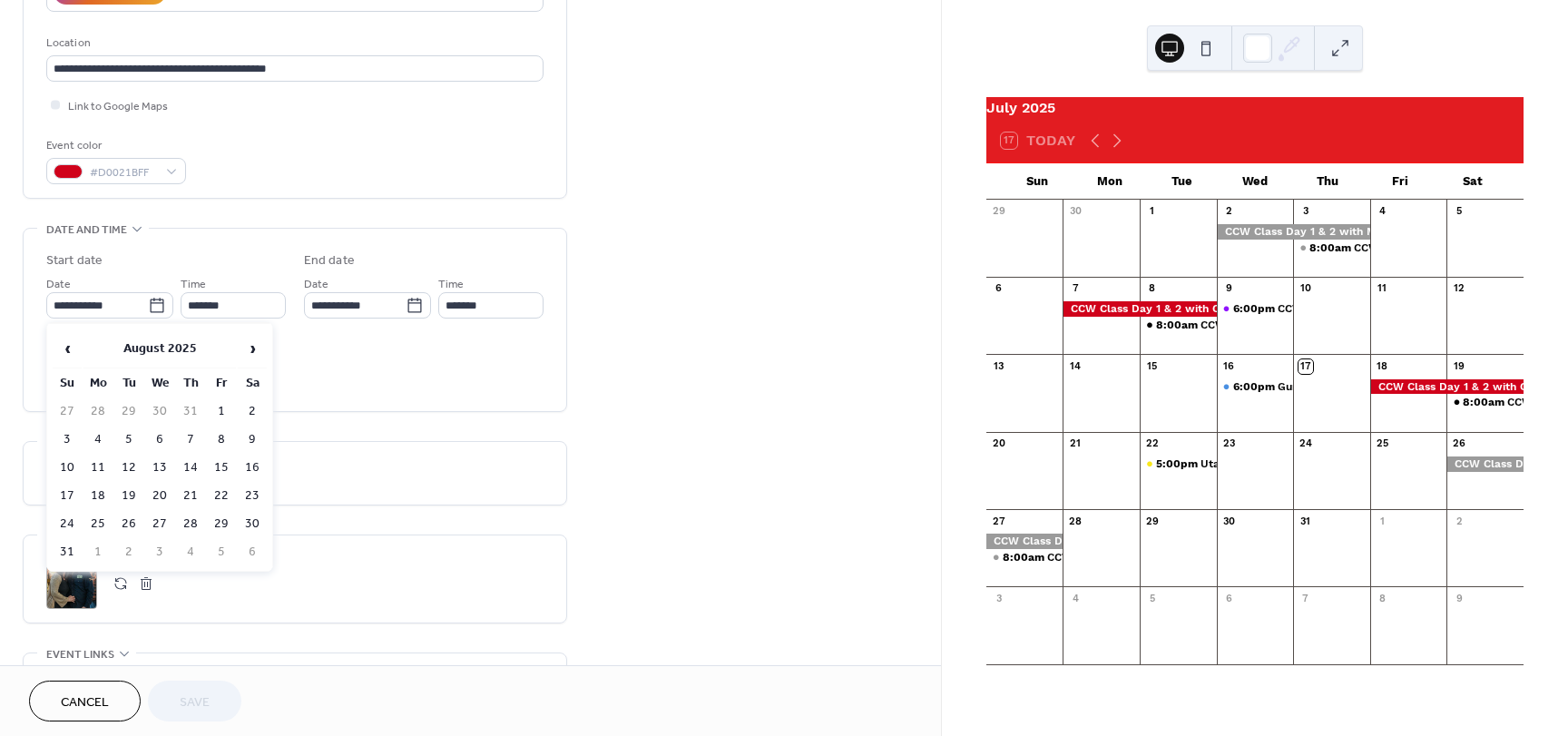 click on "25" at bounding box center [98, 524] 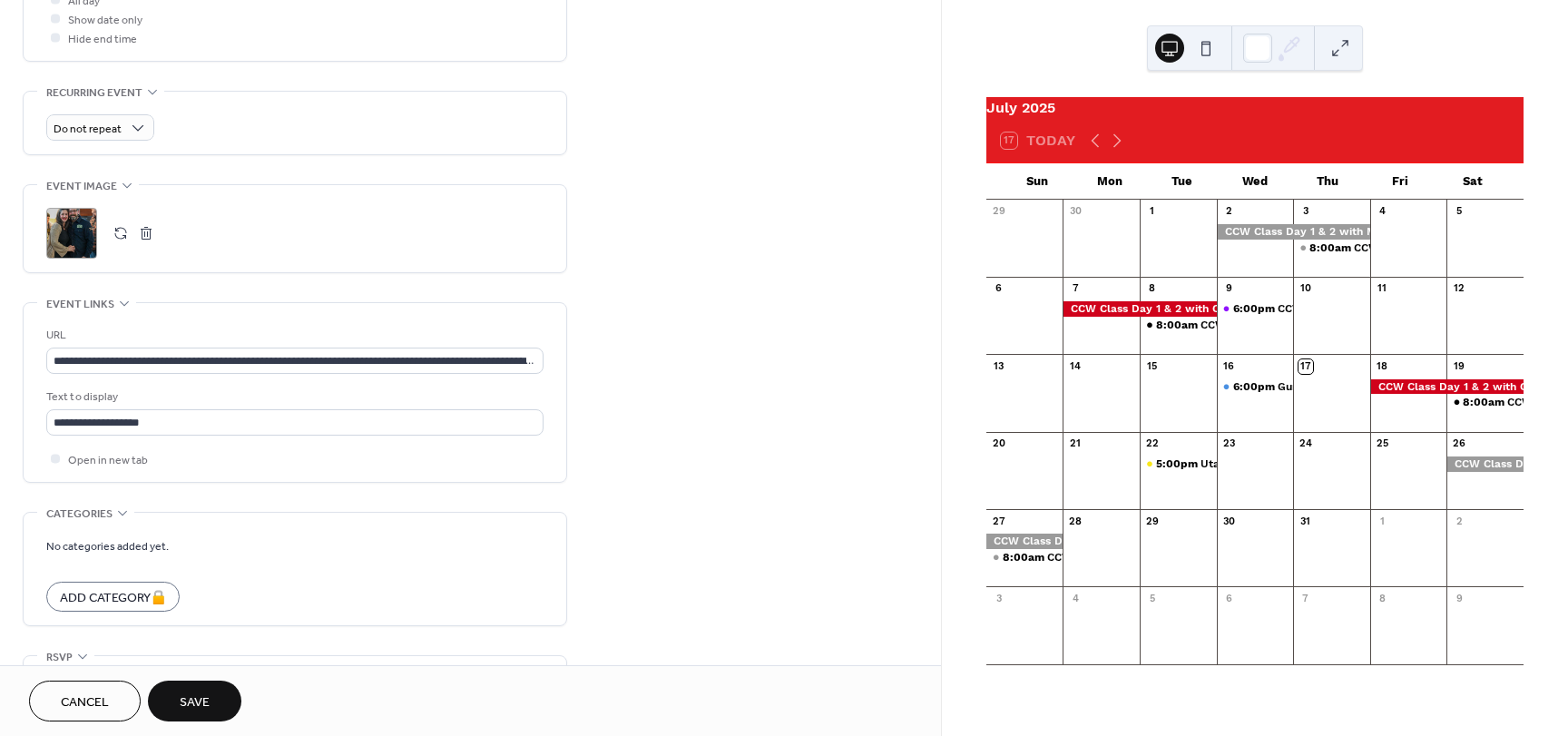 scroll, scrollTop: 726, scrollLeft: 0, axis: vertical 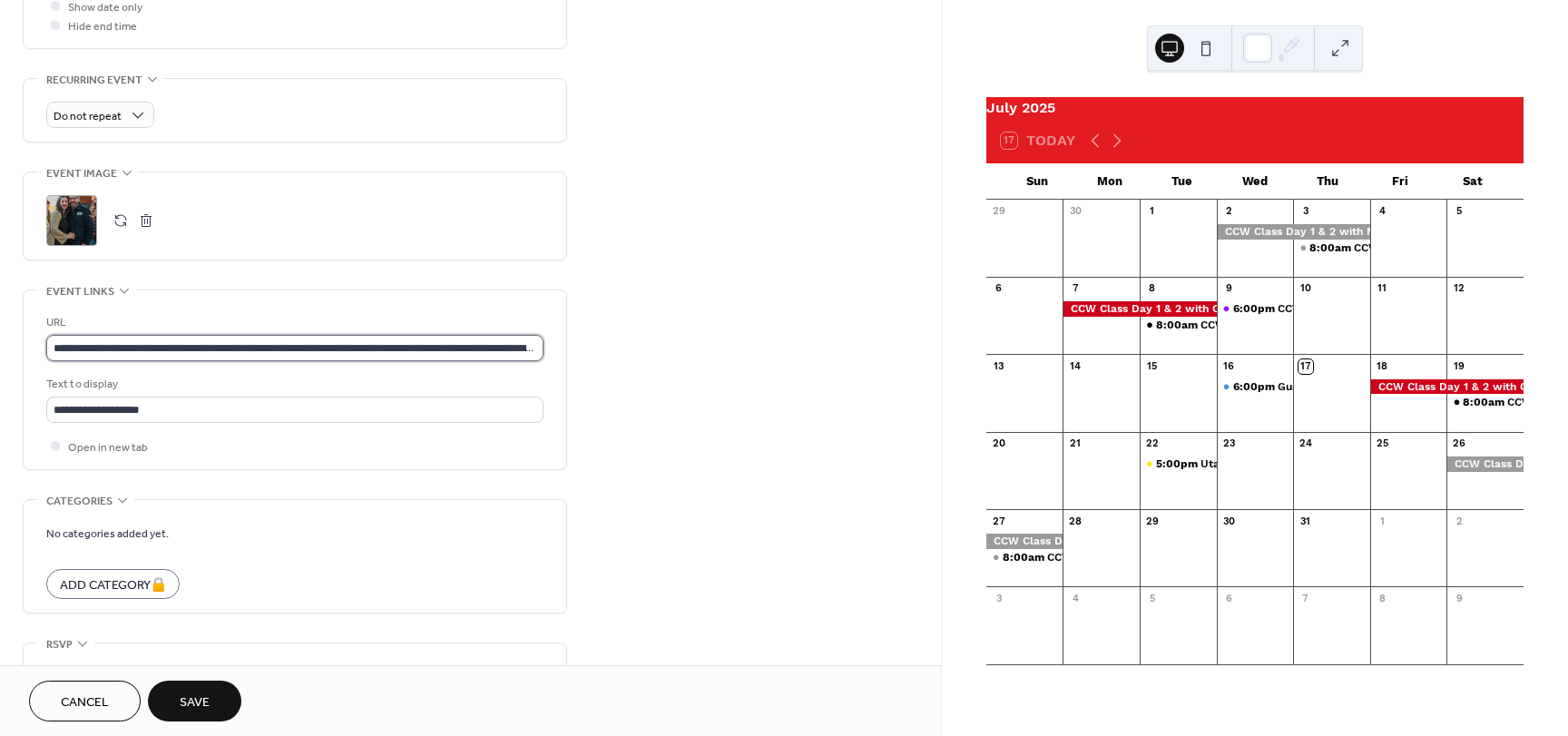 click on "**********" at bounding box center [295, 348] 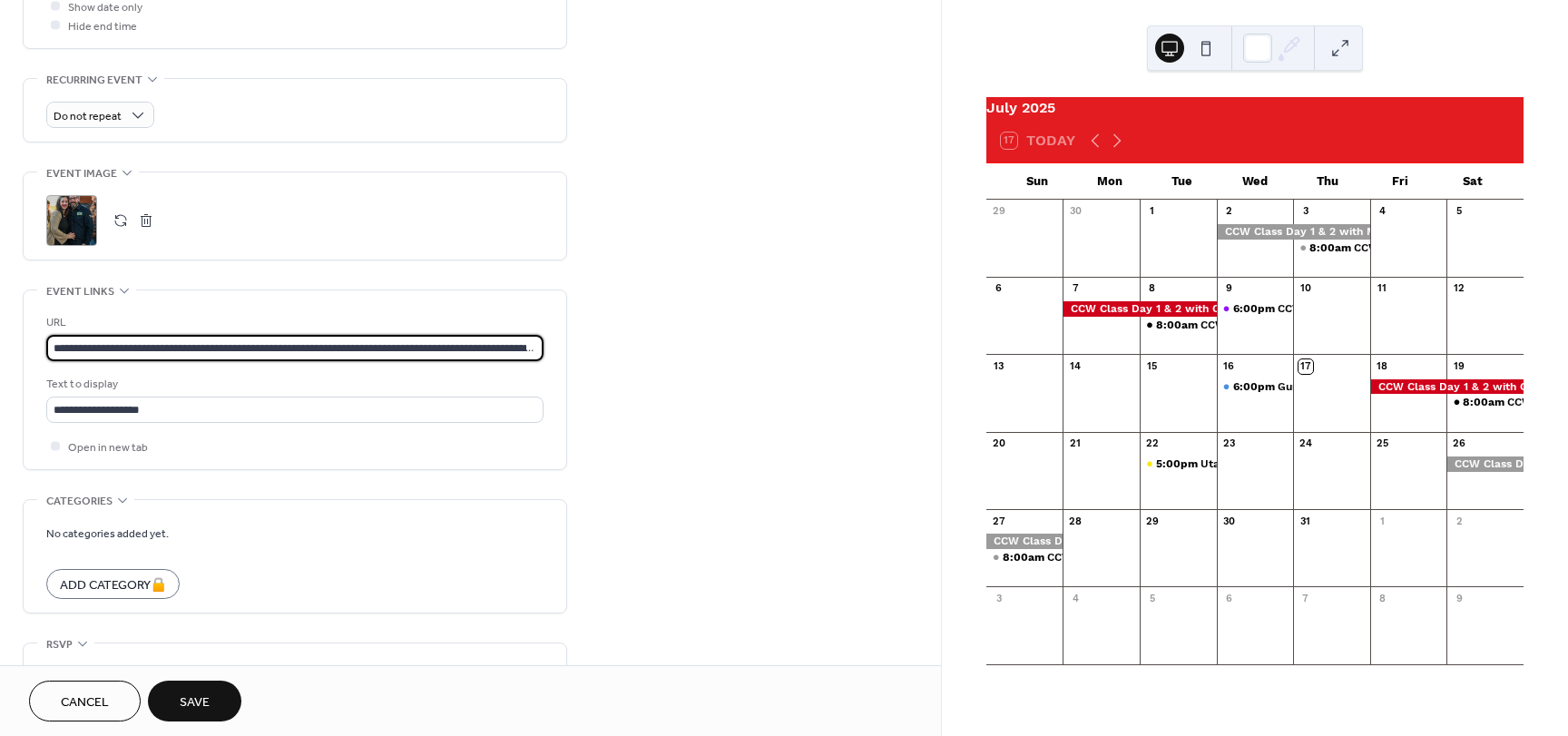 paste 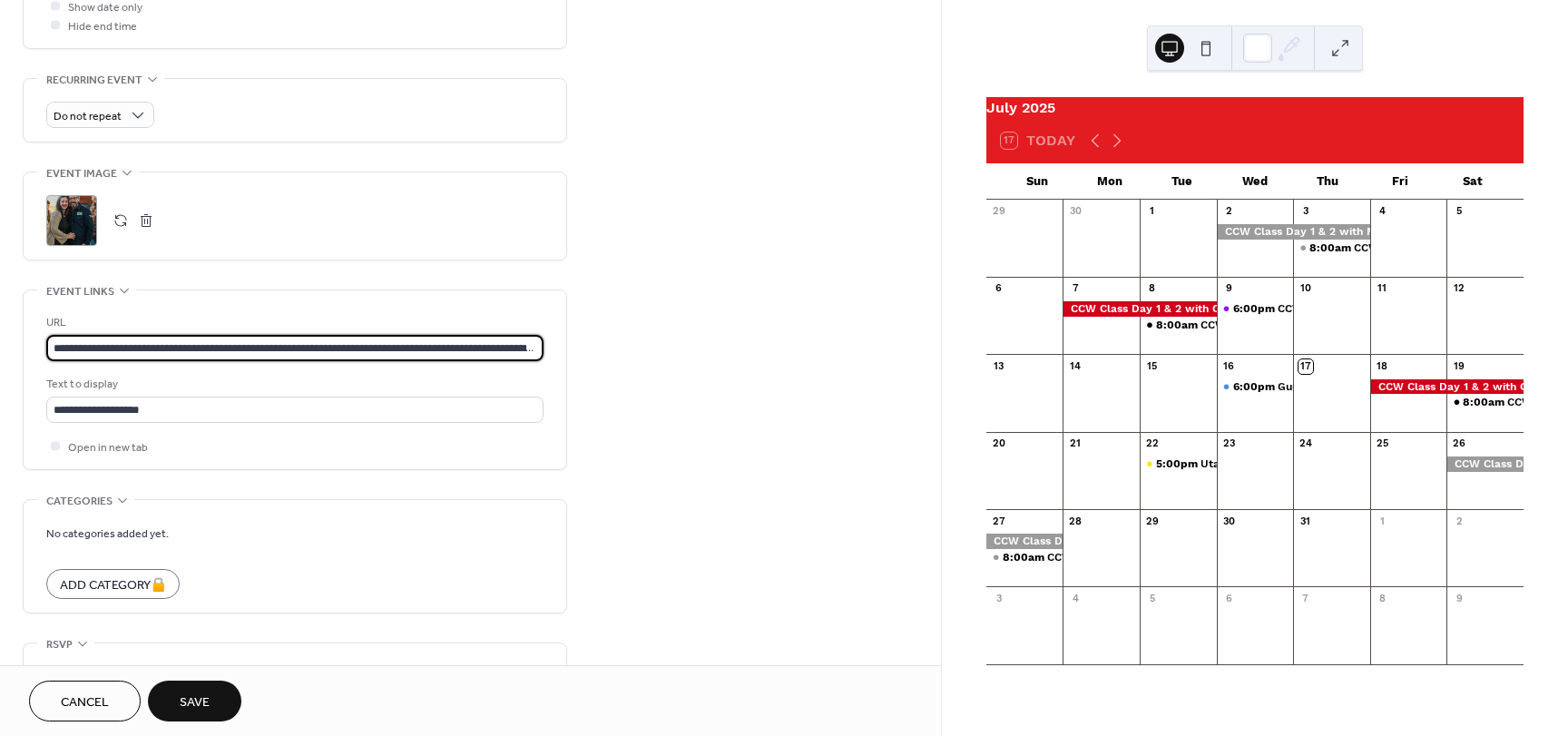 scroll, scrollTop: 0, scrollLeft: 589, axis: horizontal 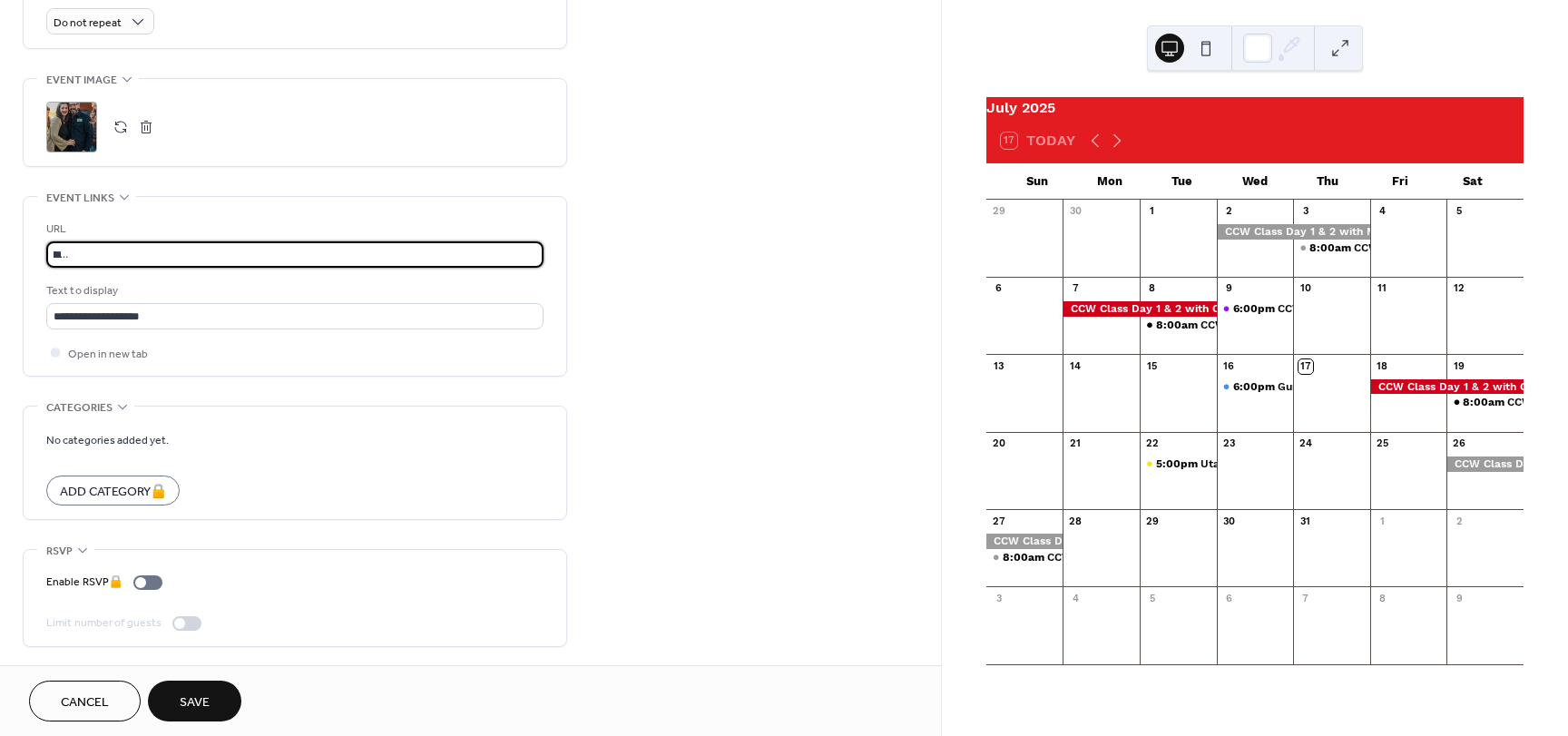 type on "**********" 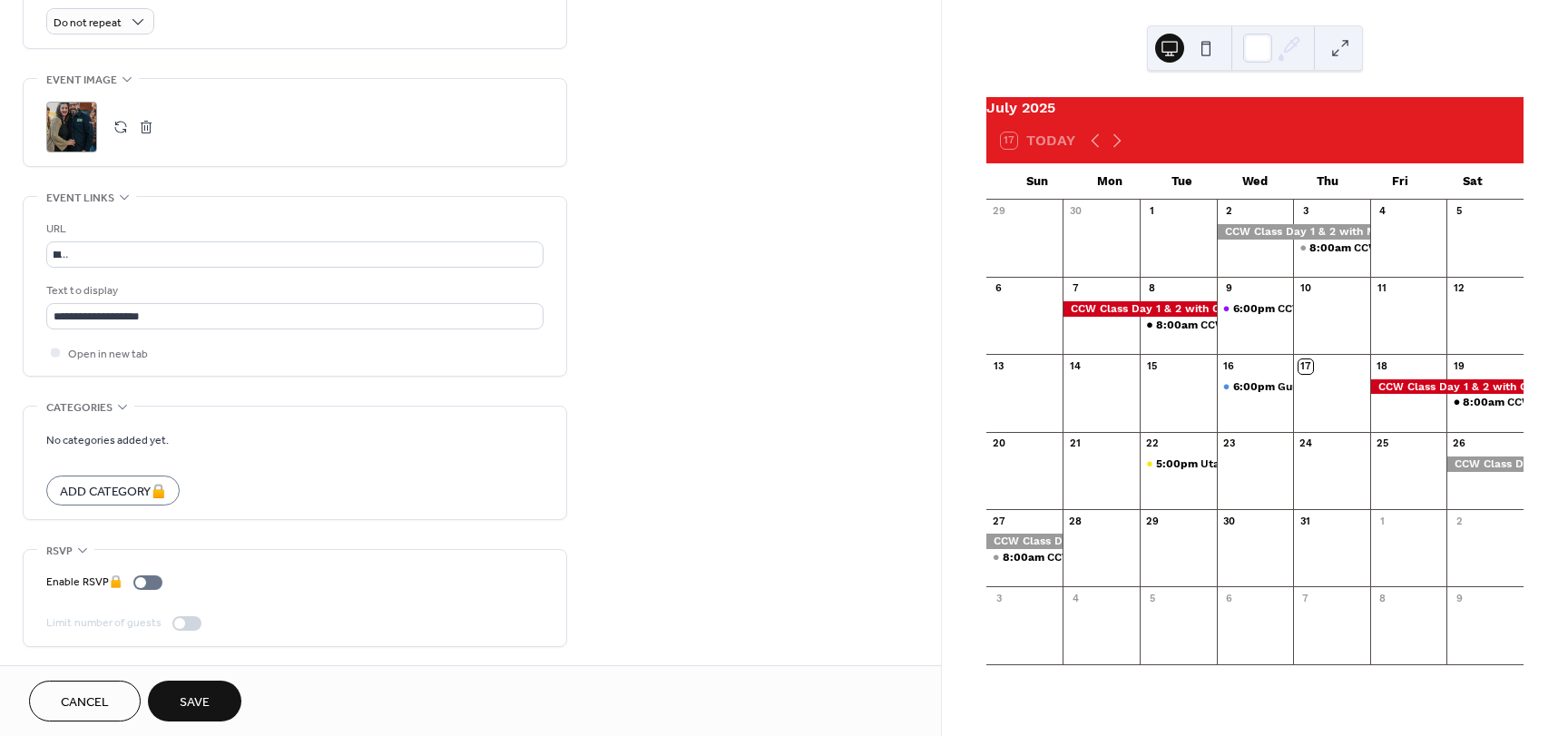 drag, startPoint x: 204, startPoint y: 695, endPoint x: 211, endPoint y: 688, distance: 9.899495 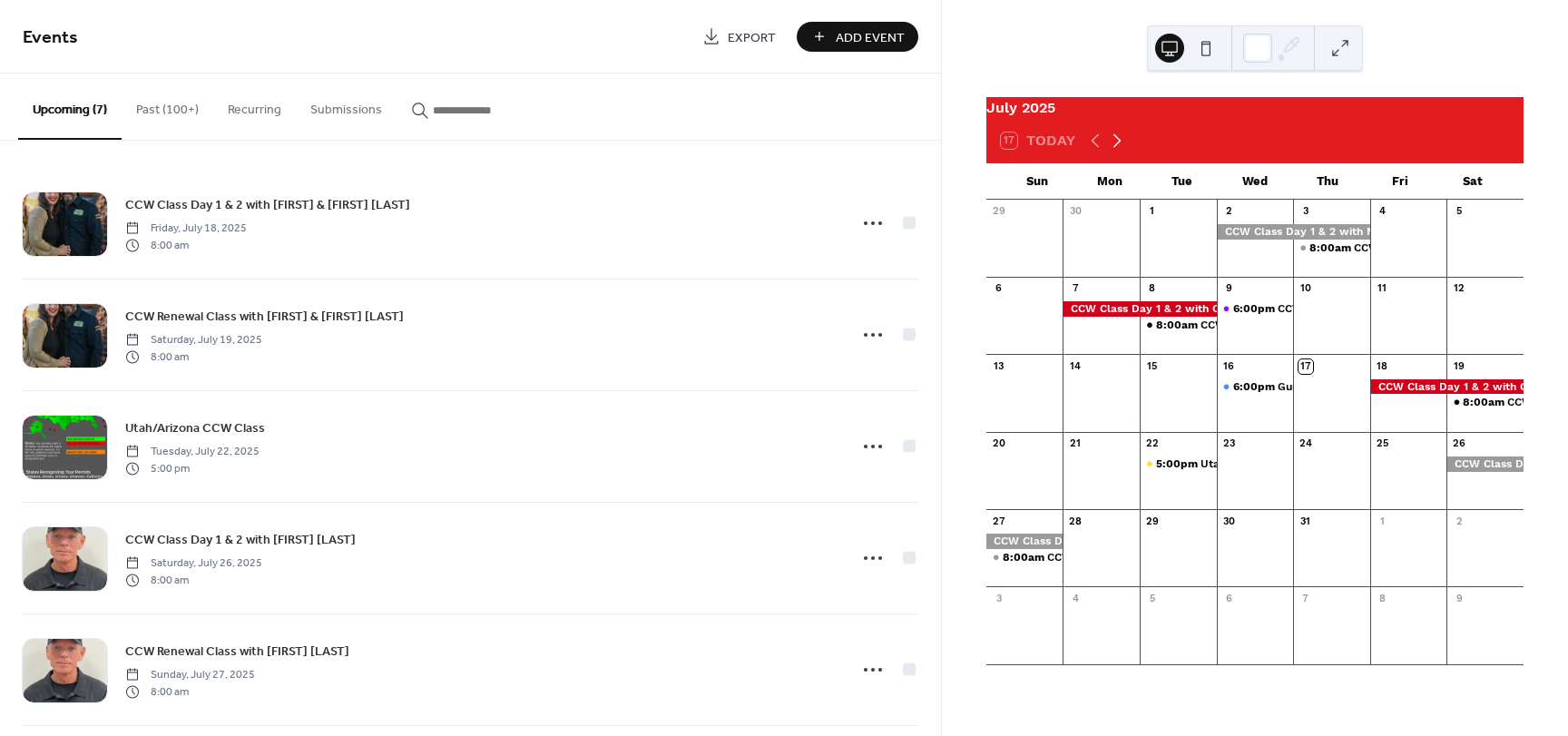 click 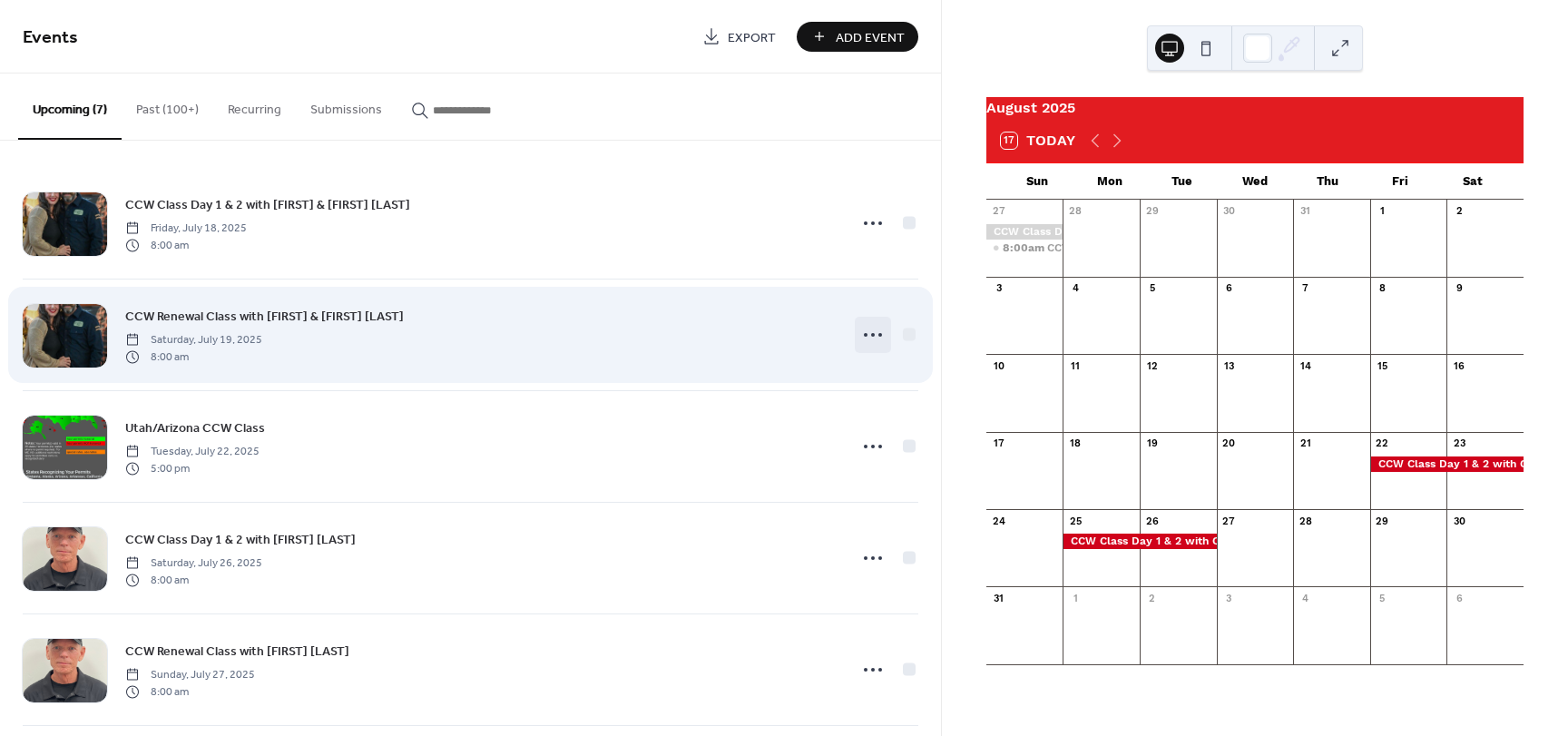 click 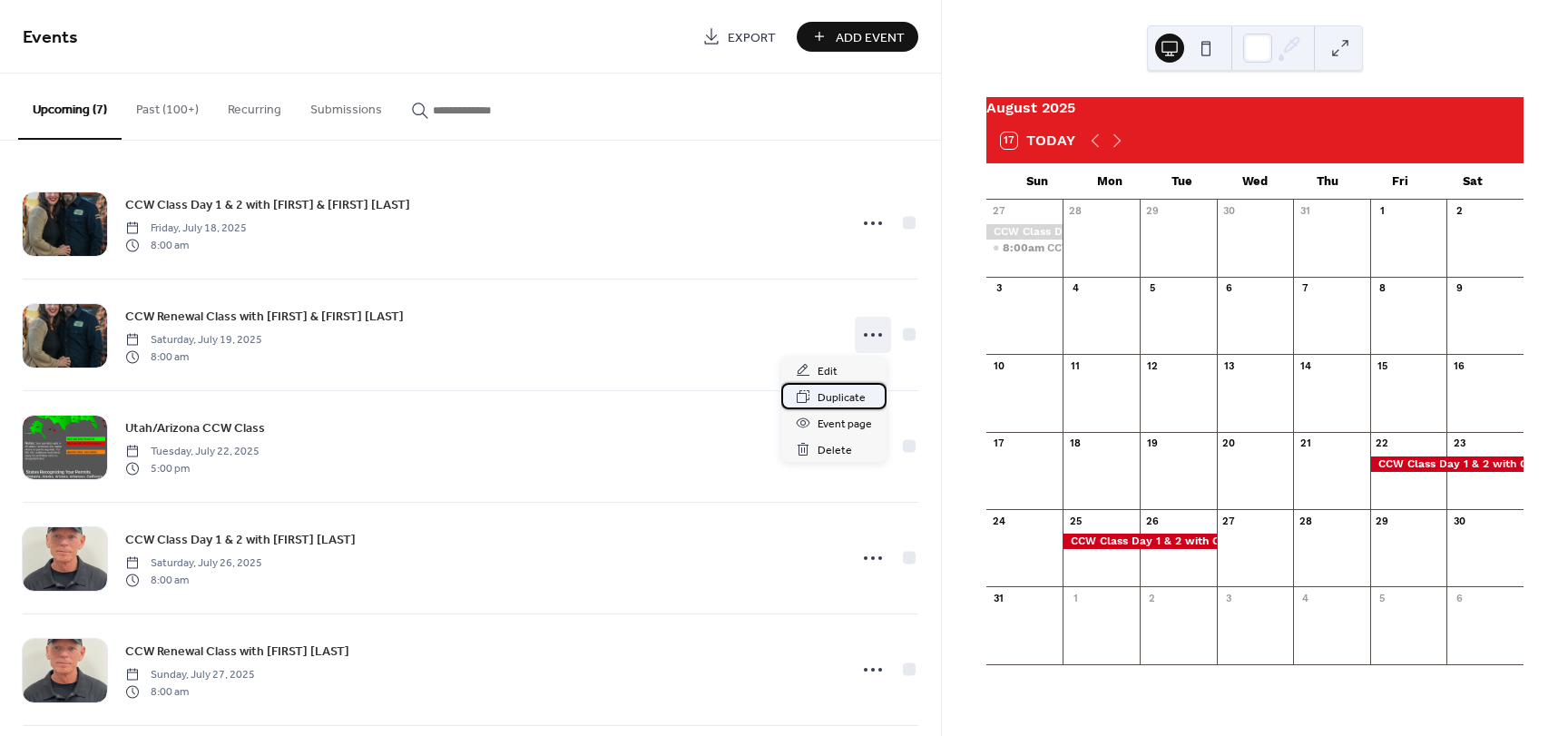click on "Duplicate" at bounding box center (841, 397) 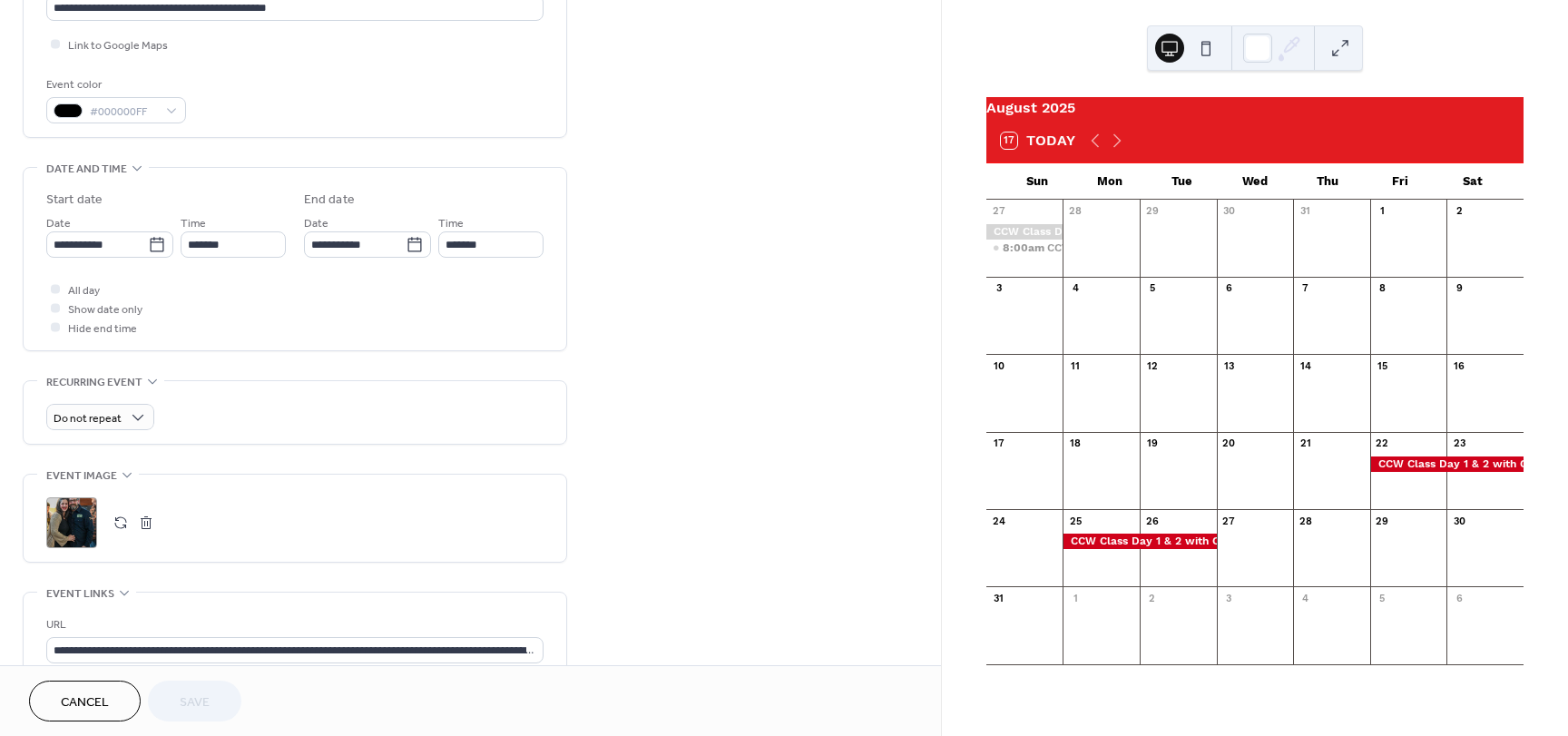 scroll, scrollTop: 635, scrollLeft: 0, axis: vertical 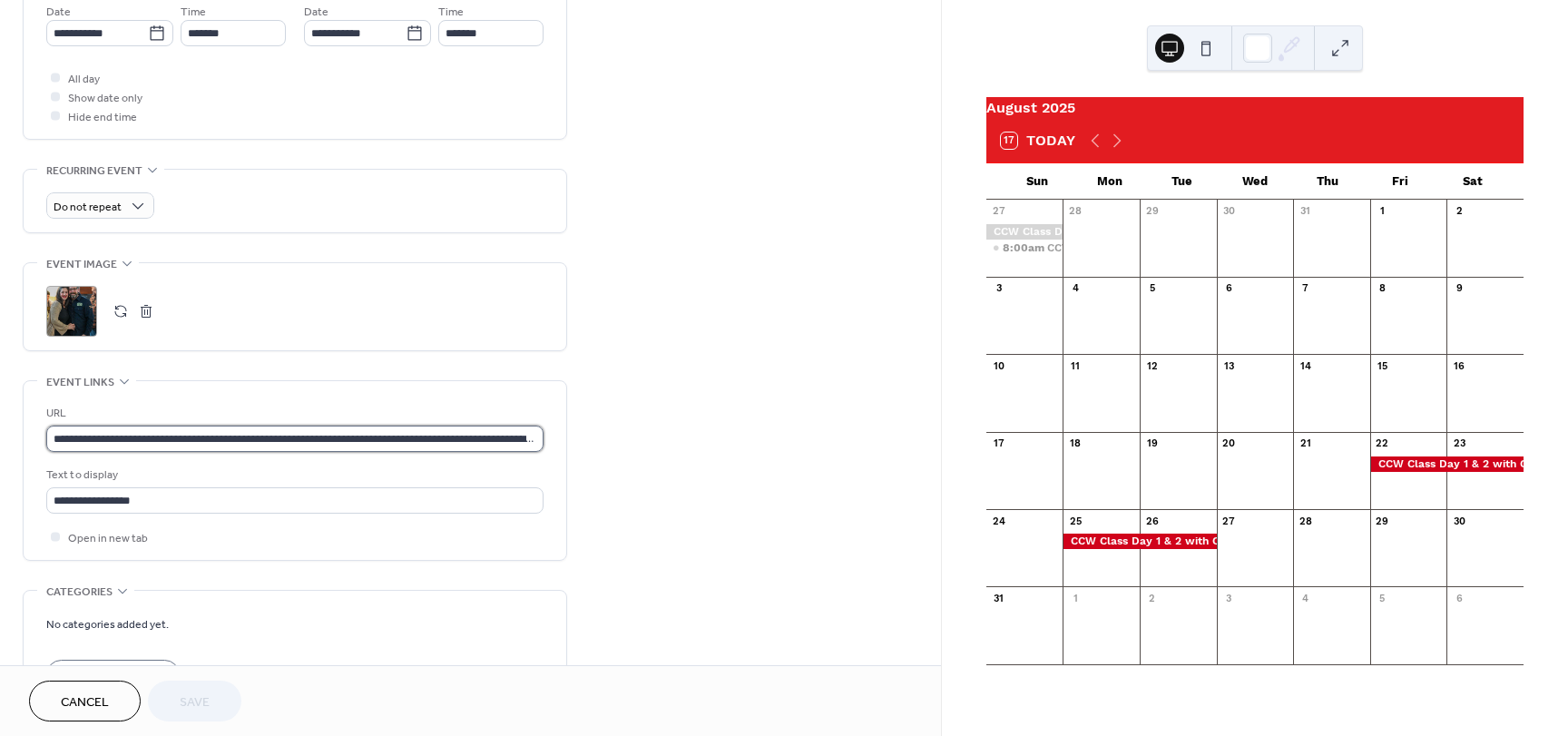 click on "**********" at bounding box center (295, 438) 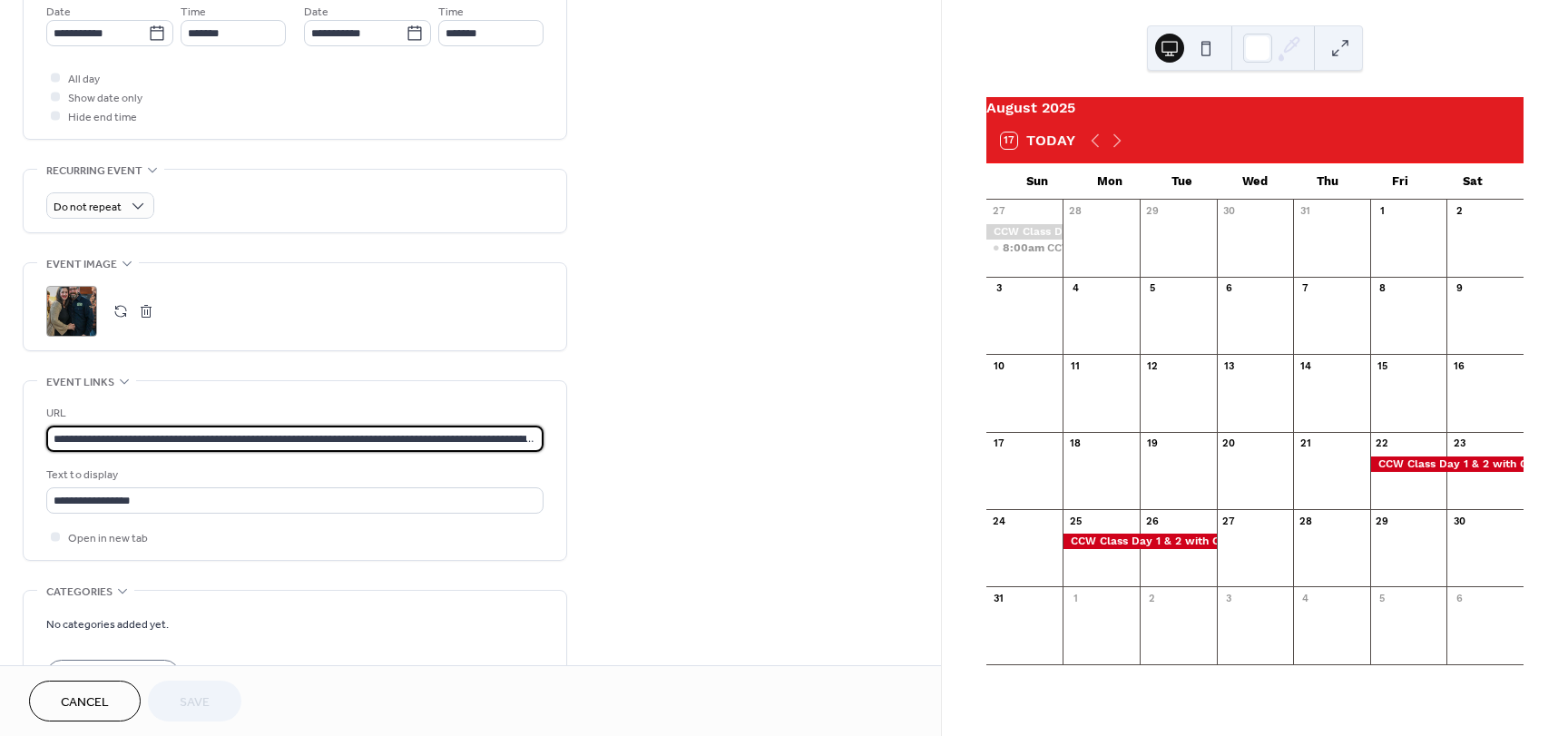 paste 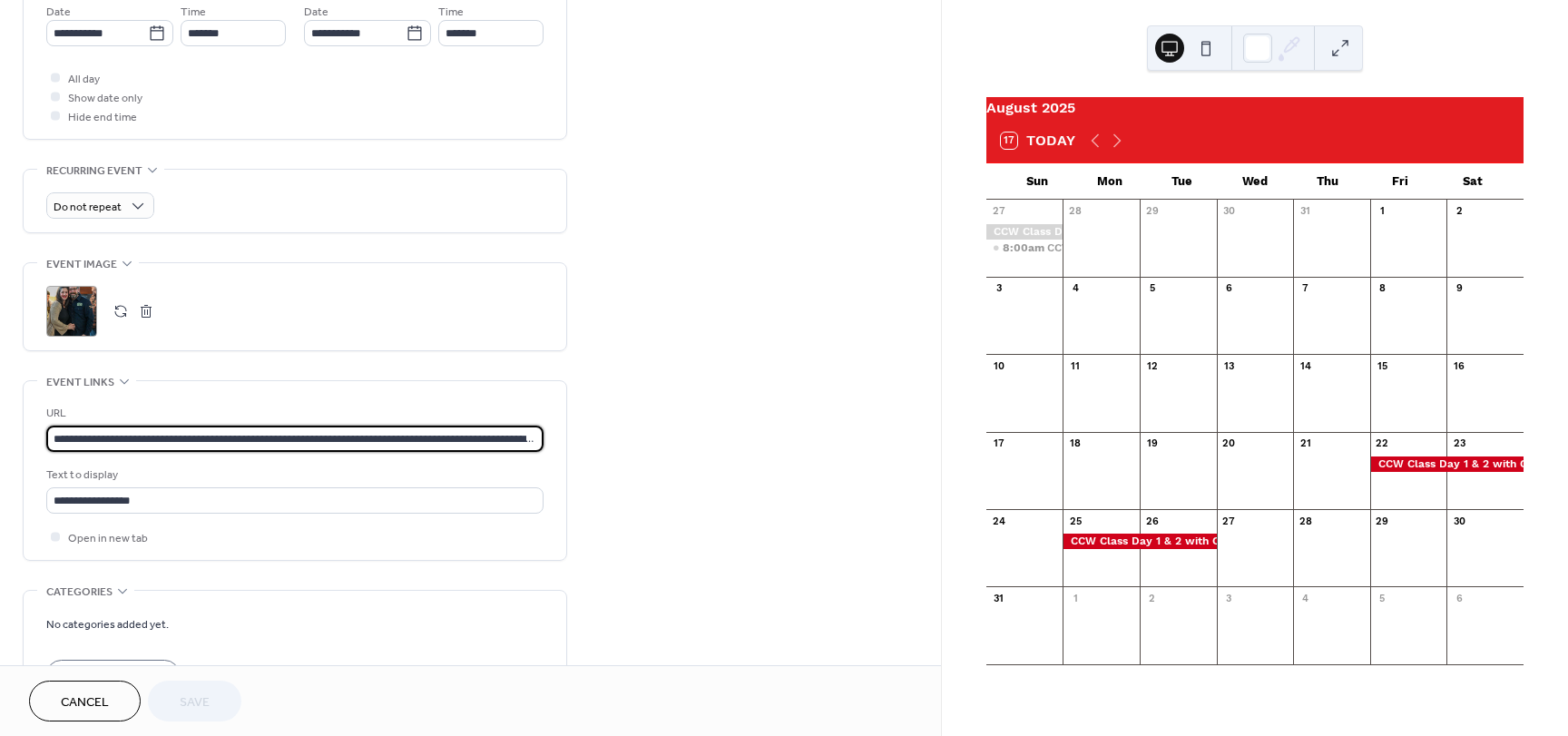 scroll, scrollTop: 0, scrollLeft: 632, axis: horizontal 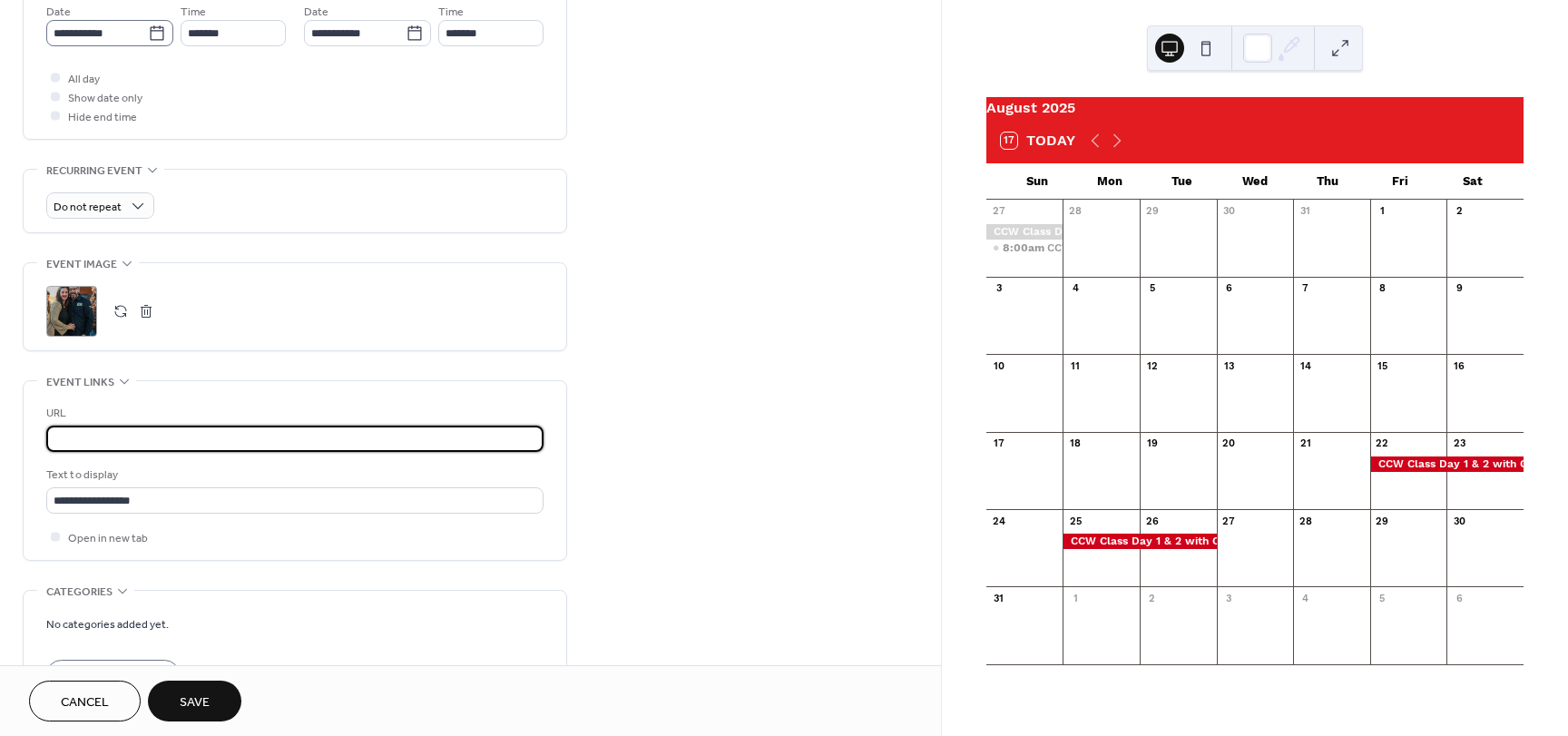 type on "**********" 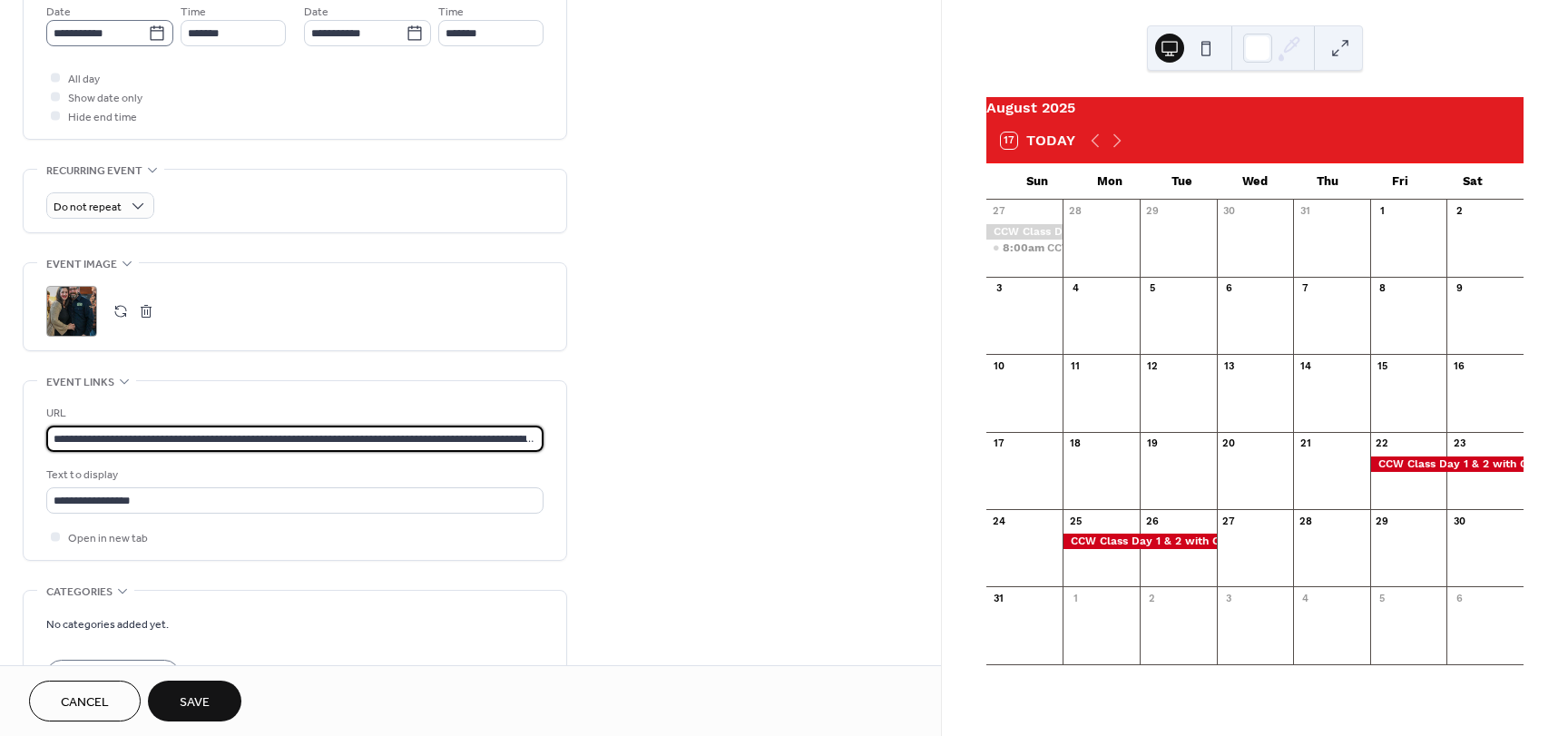click on "**********" at bounding box center [110, 33] 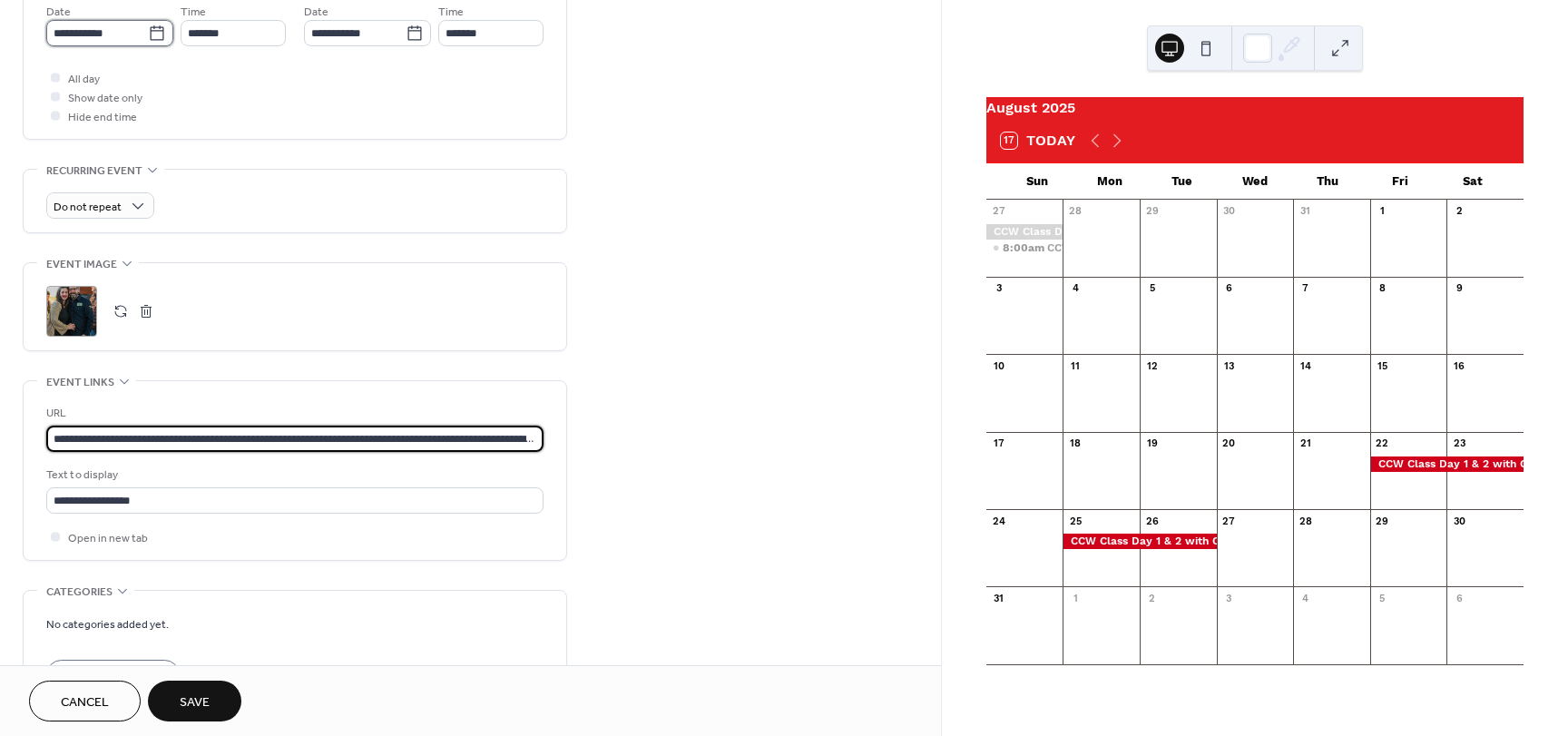 click on "**********" at bounding box center (97, 33) 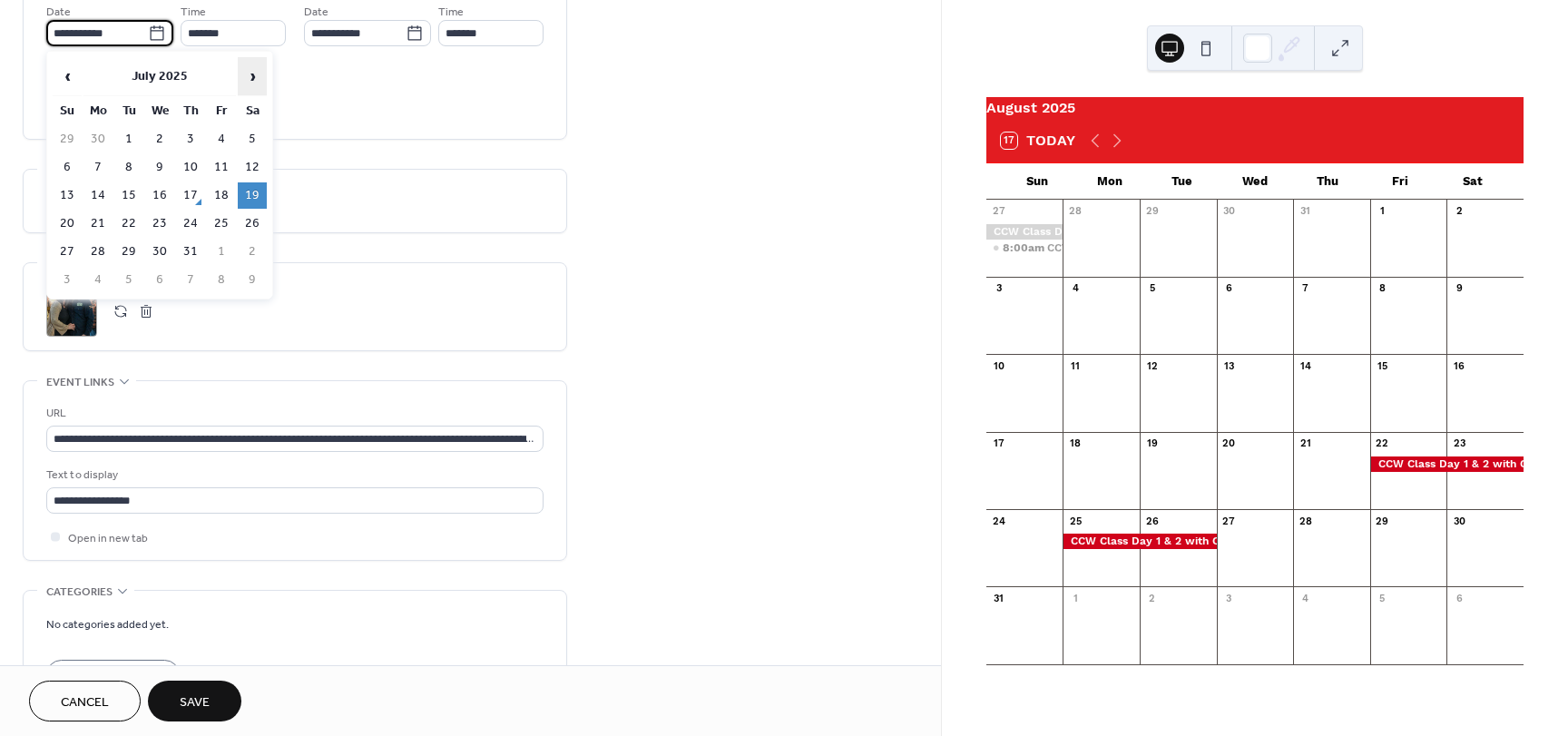 click on "›" at bounding box center (252, 76) 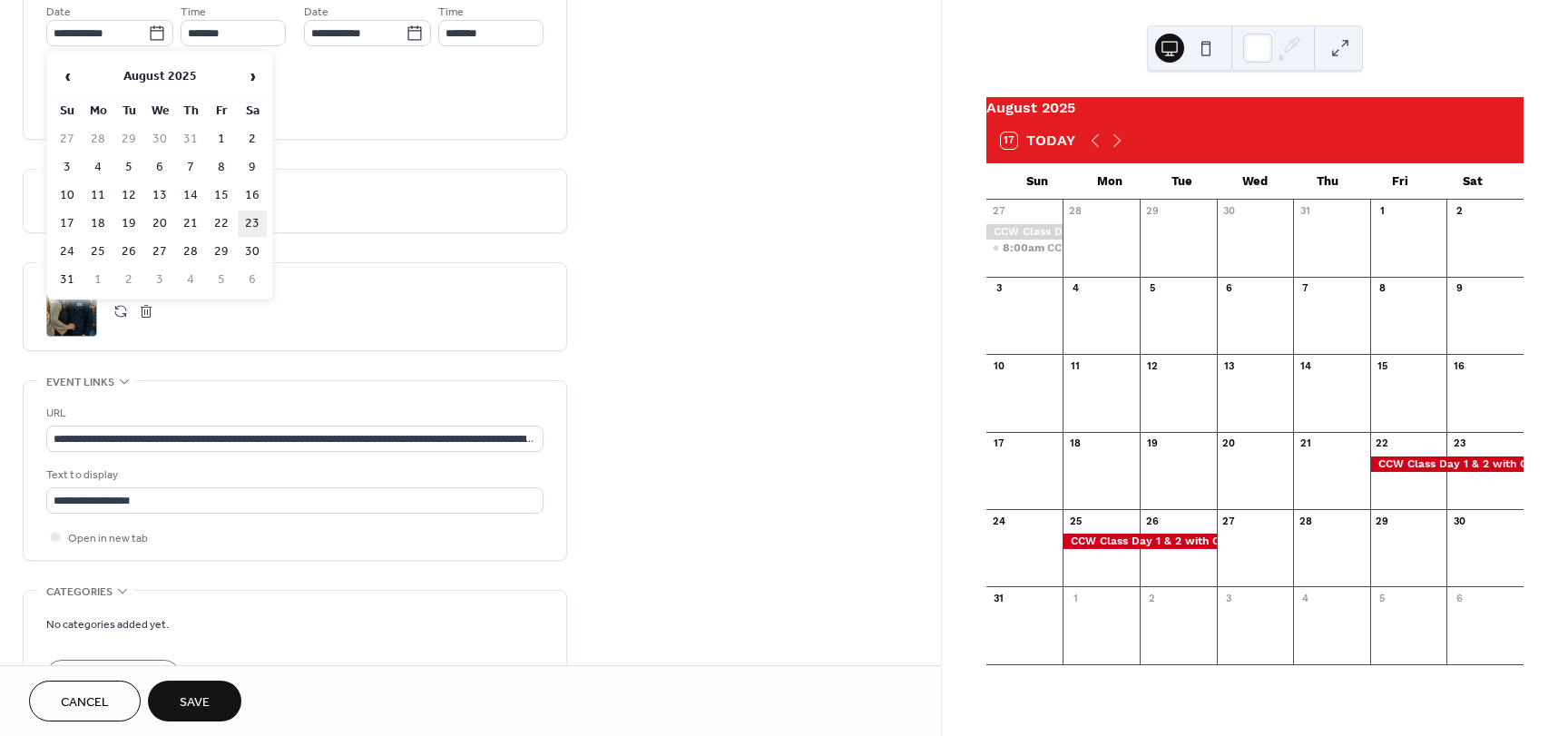 click on "23" at bounding box center (252, 223) 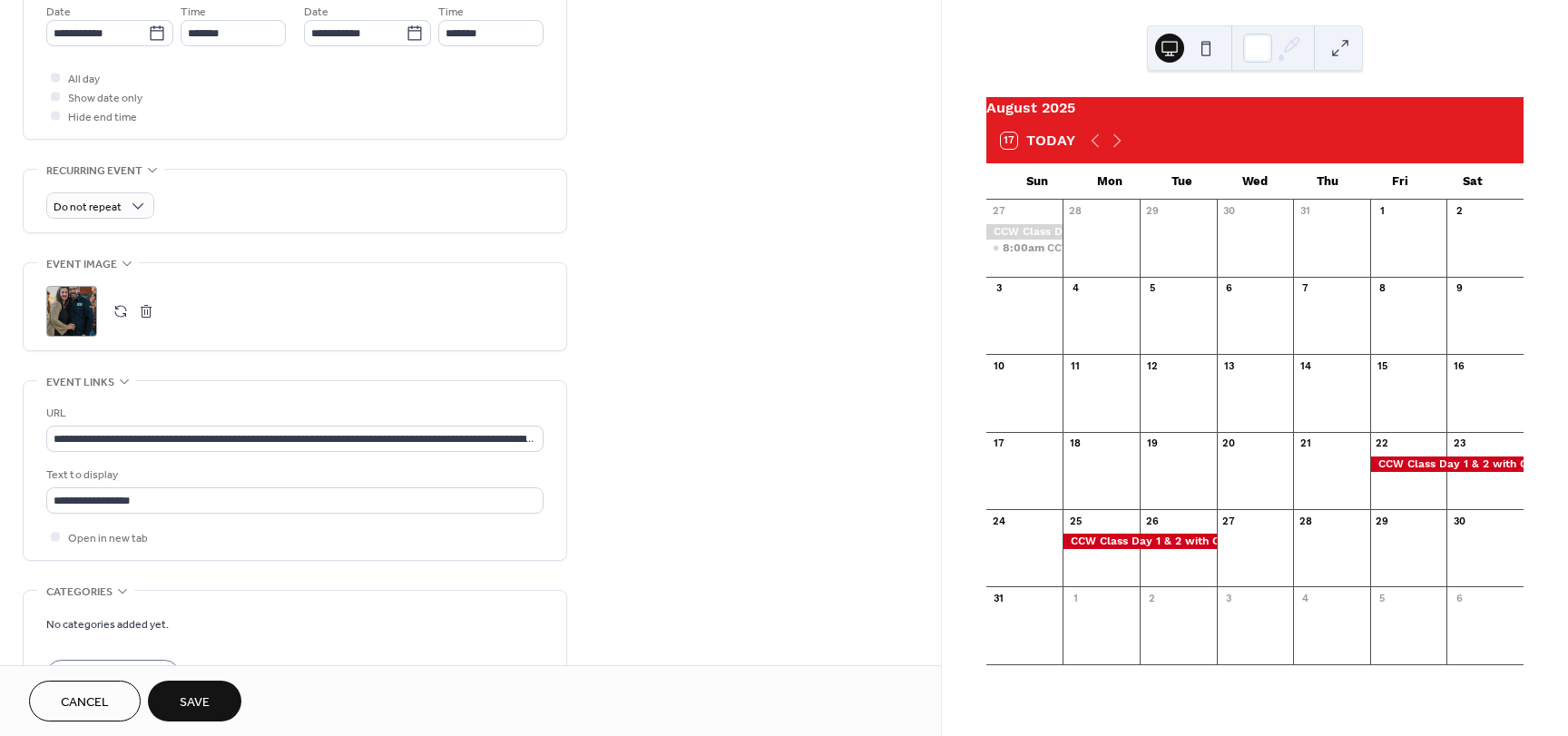click on "Save" at bounding box center [194, 702] 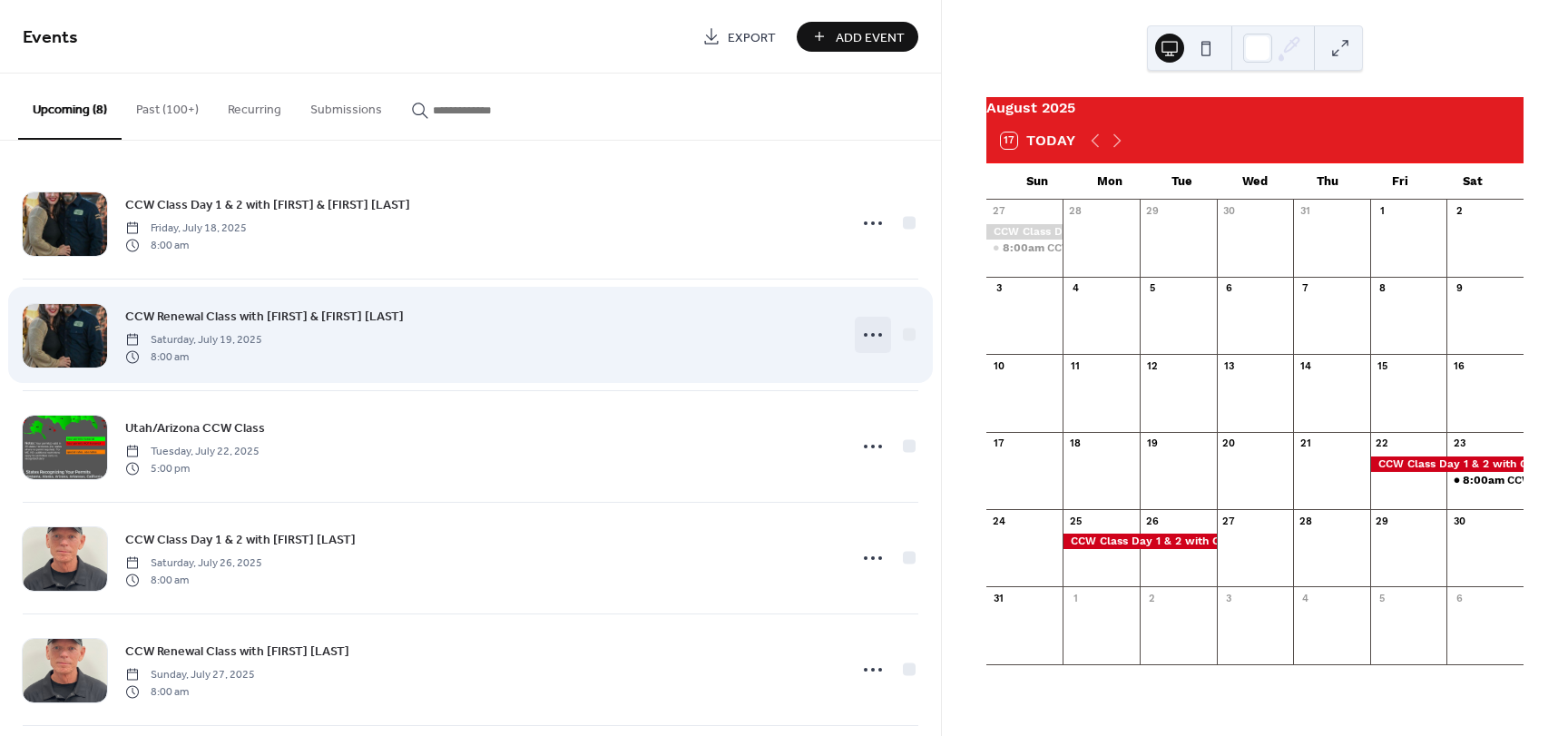 click 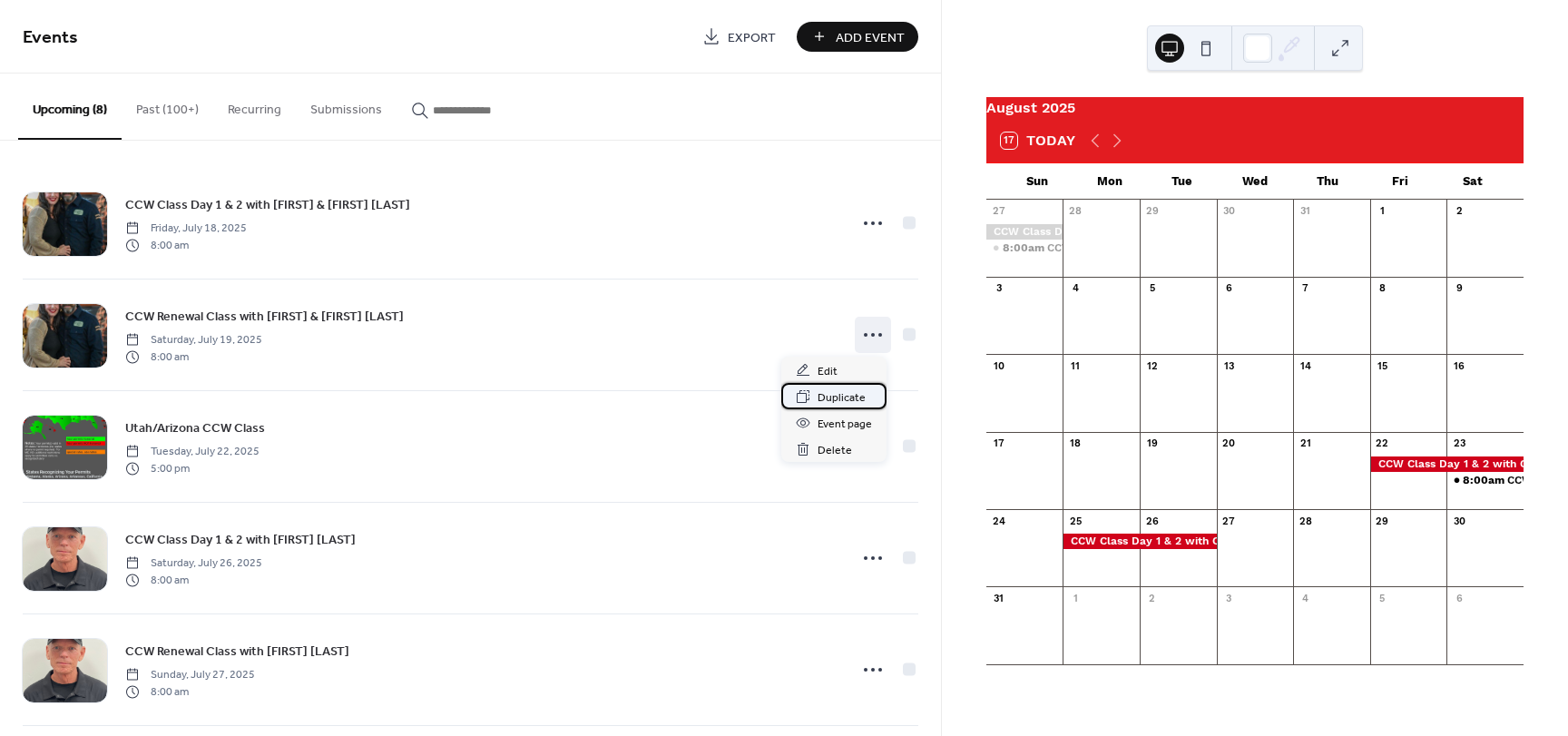 click on "Duplicate" at bounding box center [841, 397] 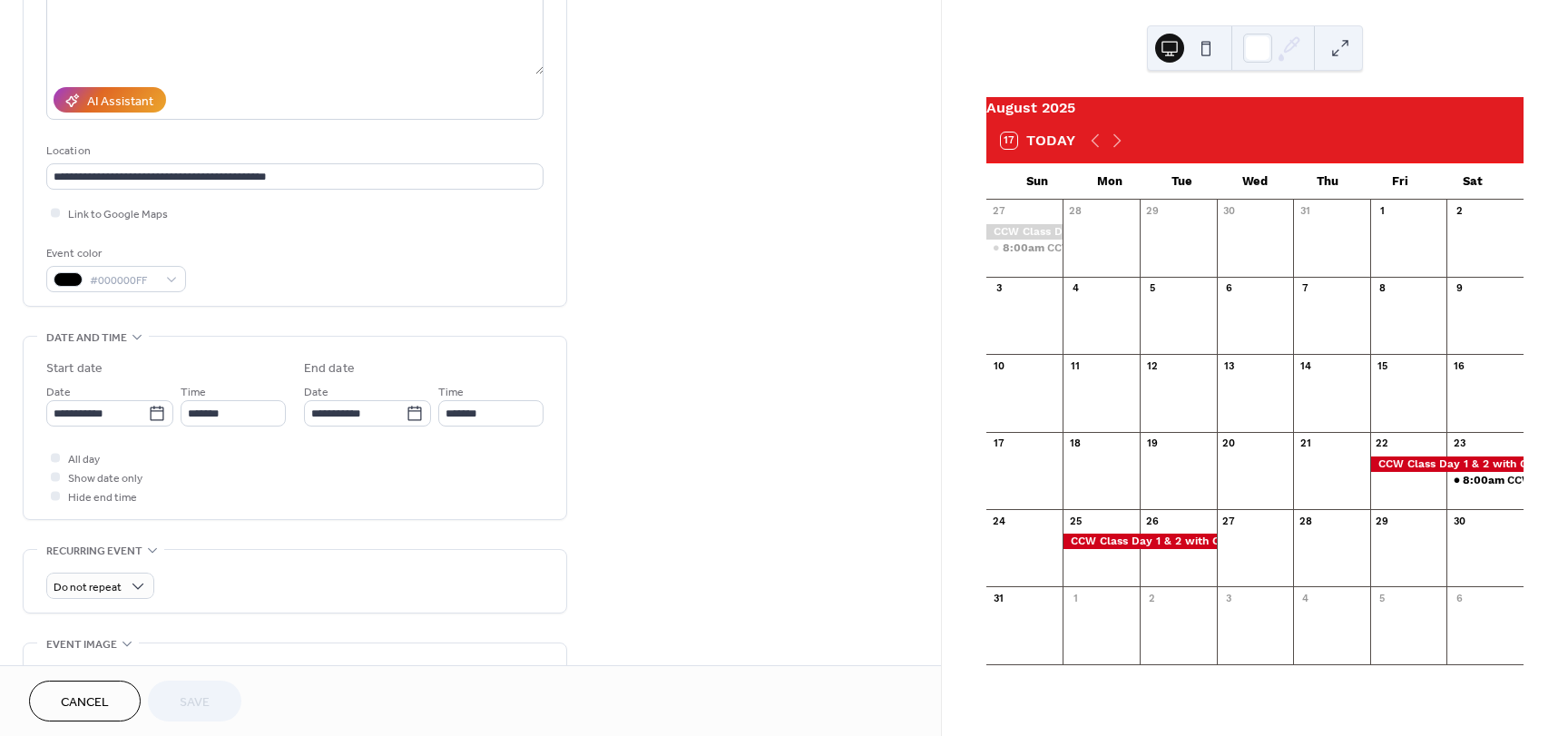scroll, scrollTop: 272, scrollLeft: 0, axis: vertical 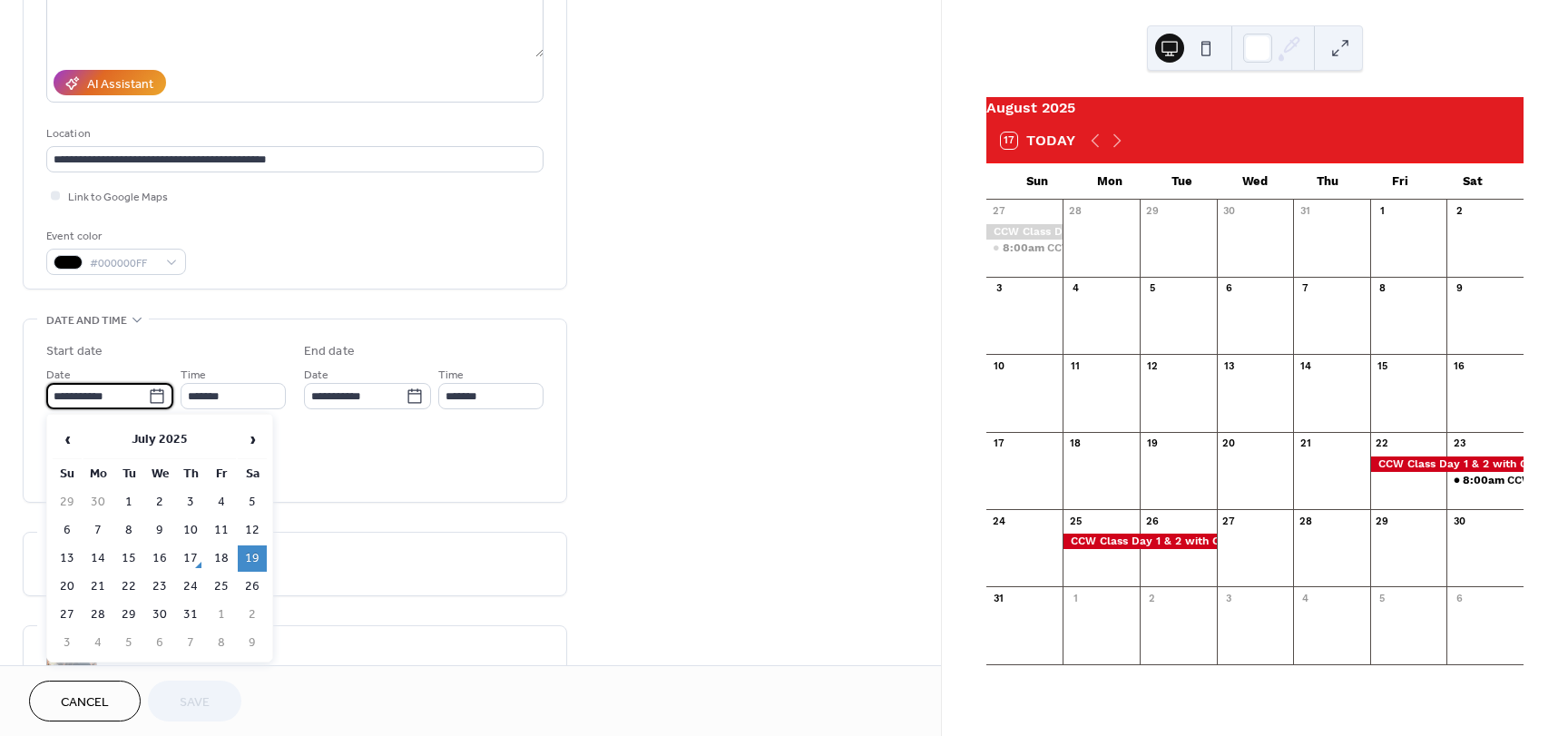 click on "**********" at bounding box center (97, 396) 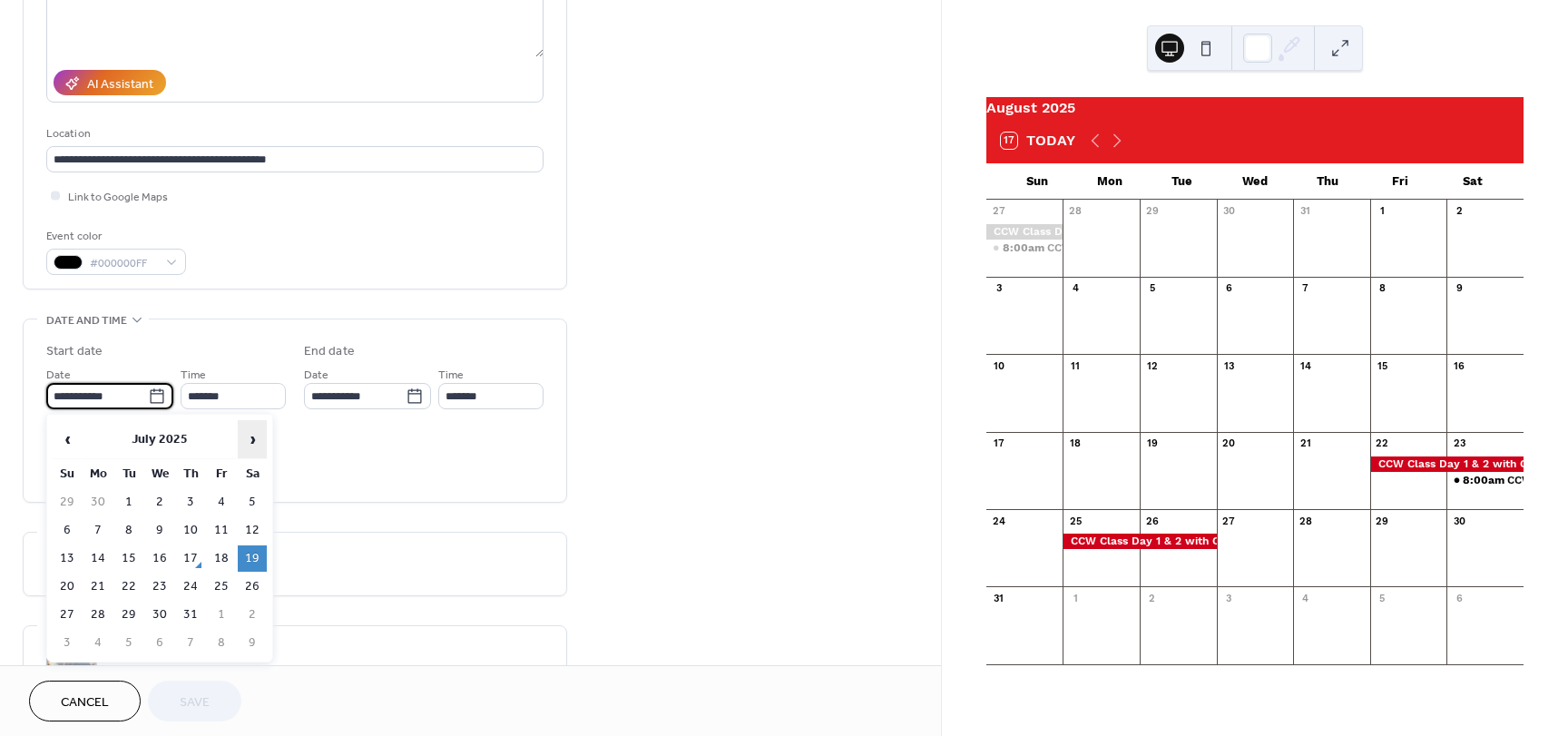 click on "›" at bounding box center (252, 439) 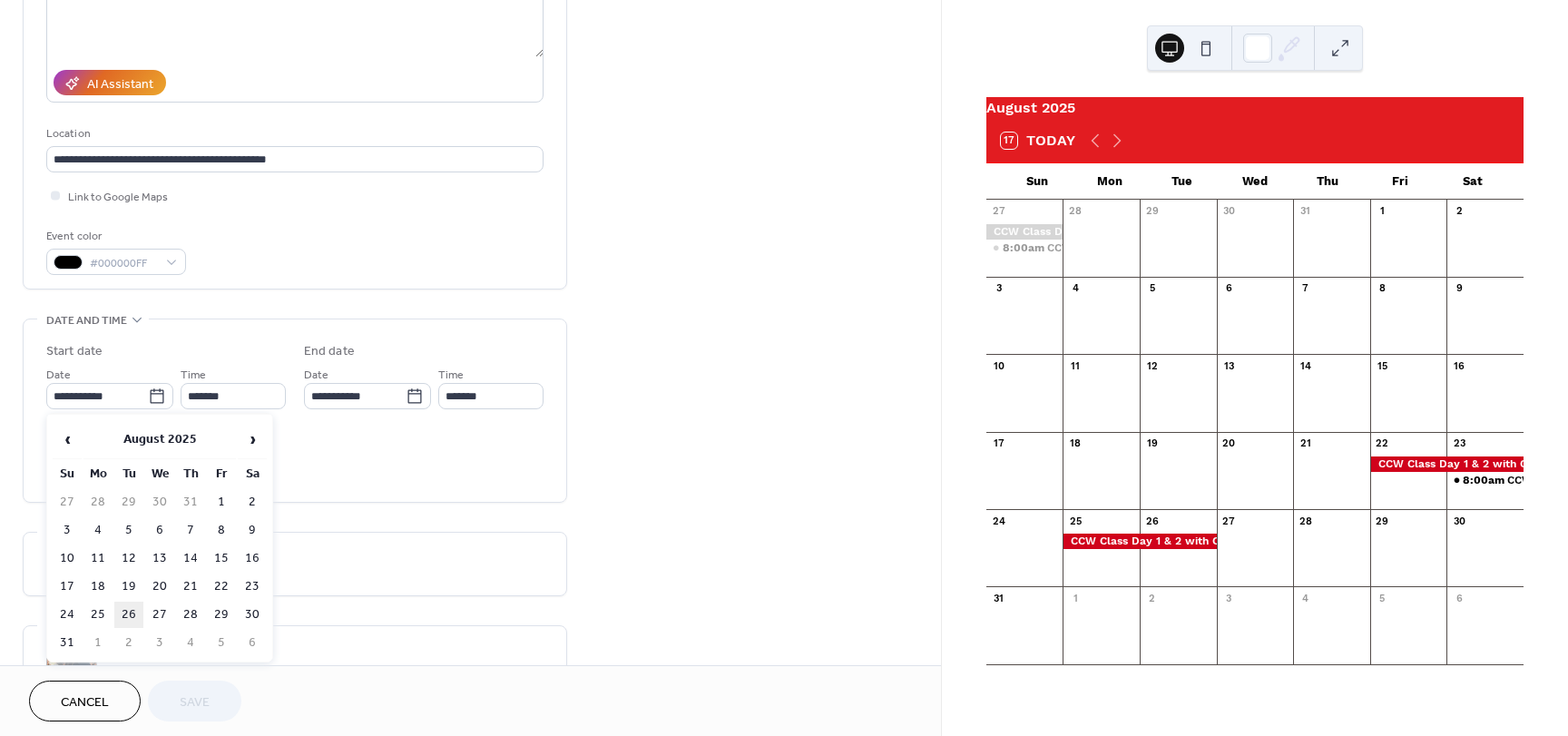 click on "26" at bounding box center (129, 614) 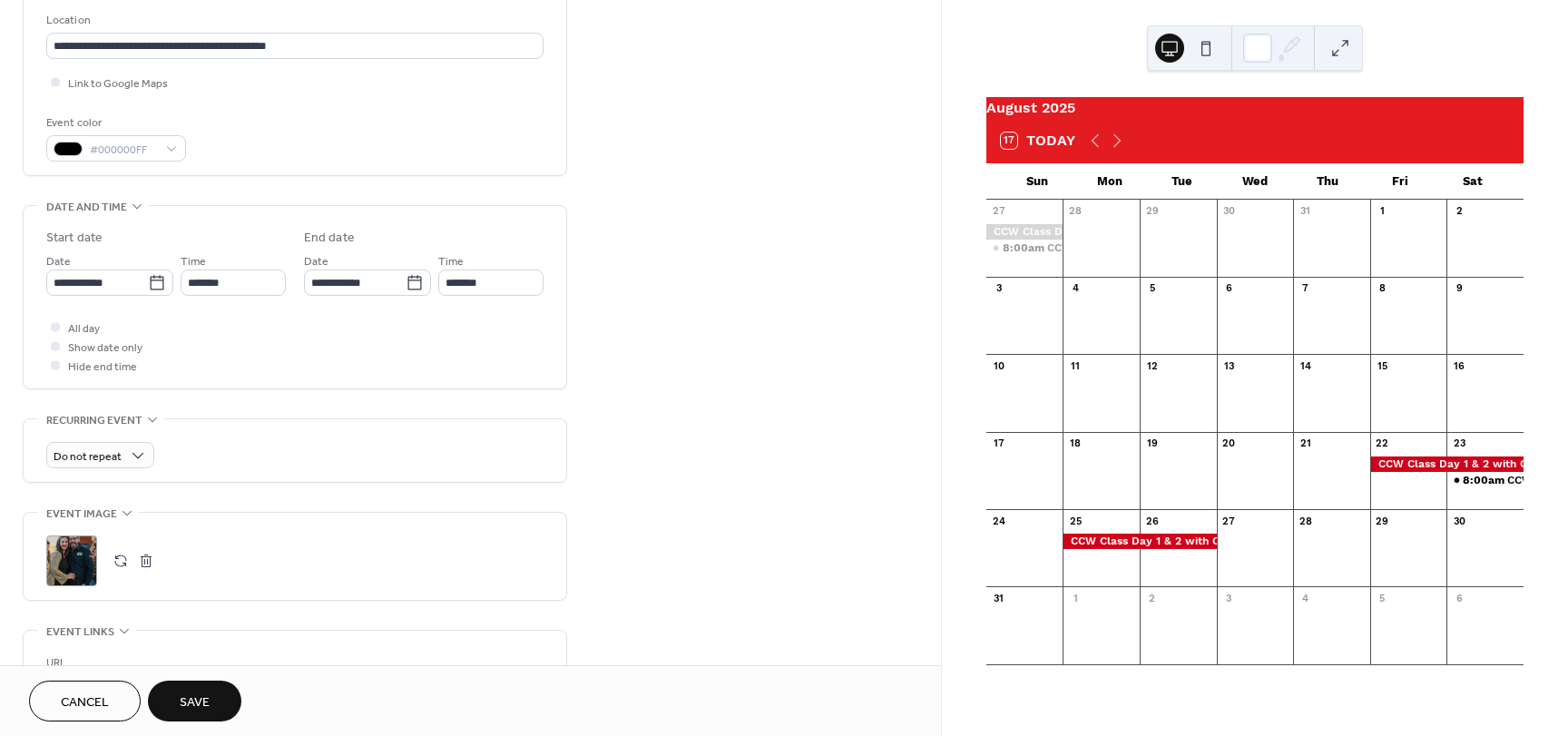 scroll, scrollTop: 635, scrollLeft: 0, axis: vertical 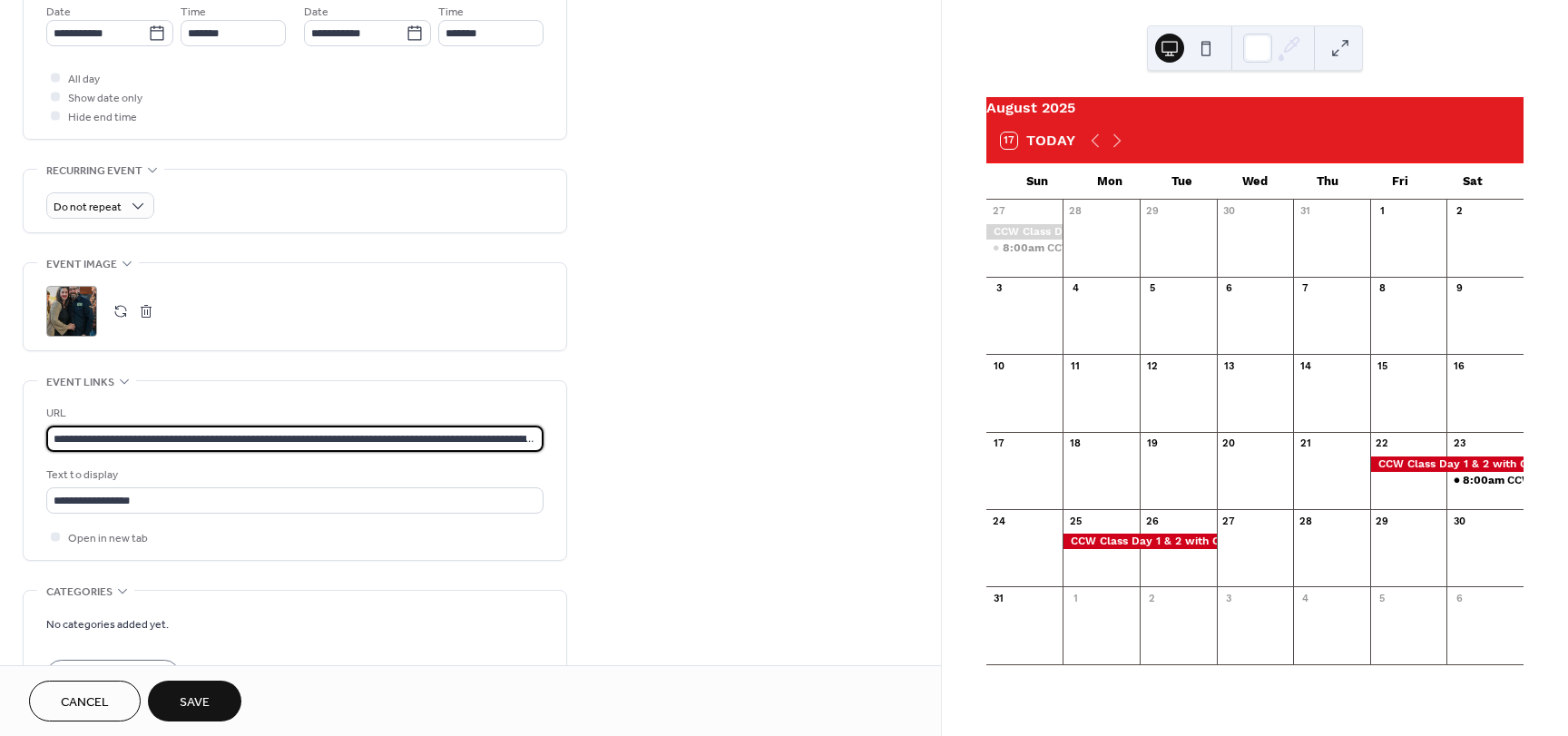 click on "**********" at bounding box center [295, 438] 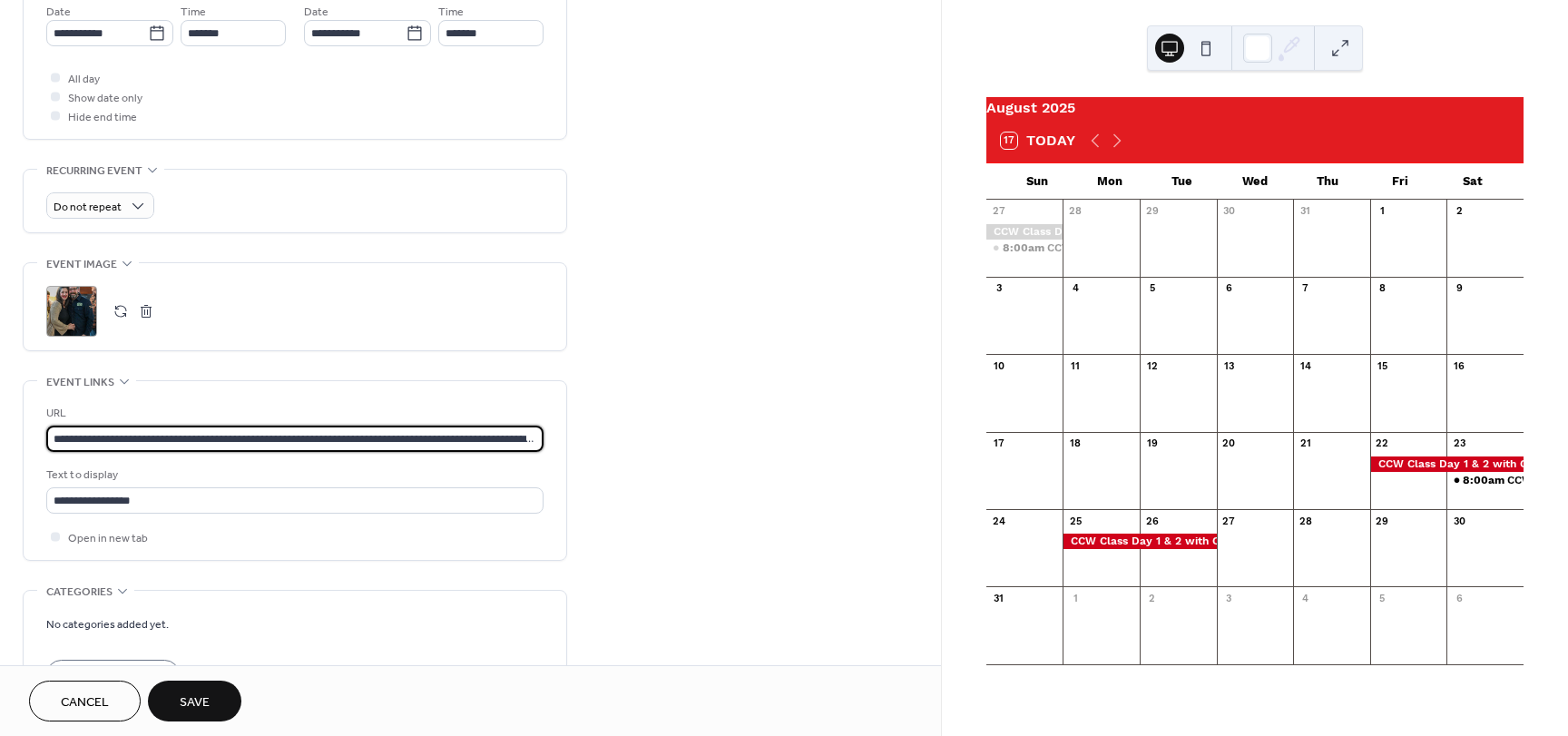 paste 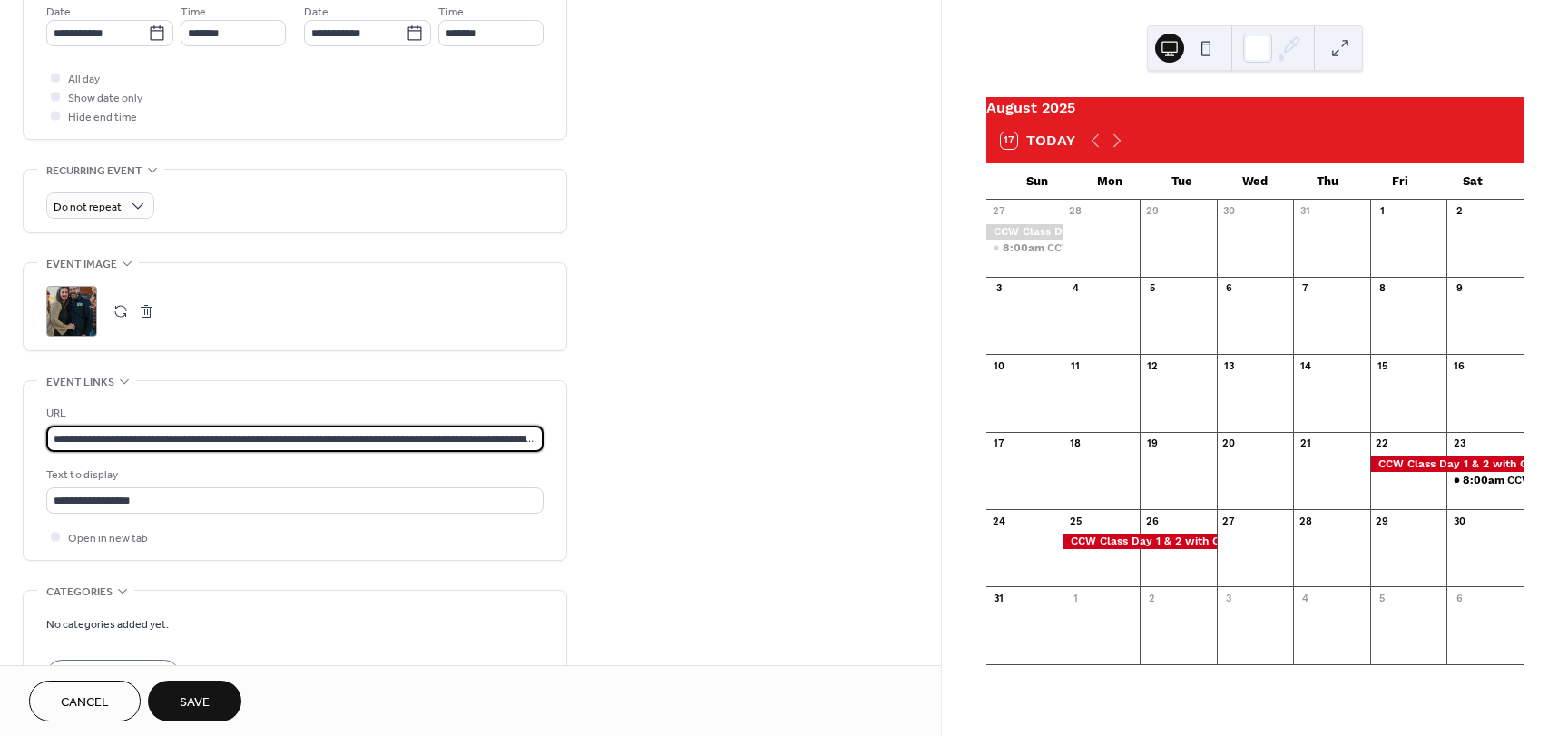 scroll, scrollTop: 0, scrollLeft: 632, axis: horizontal 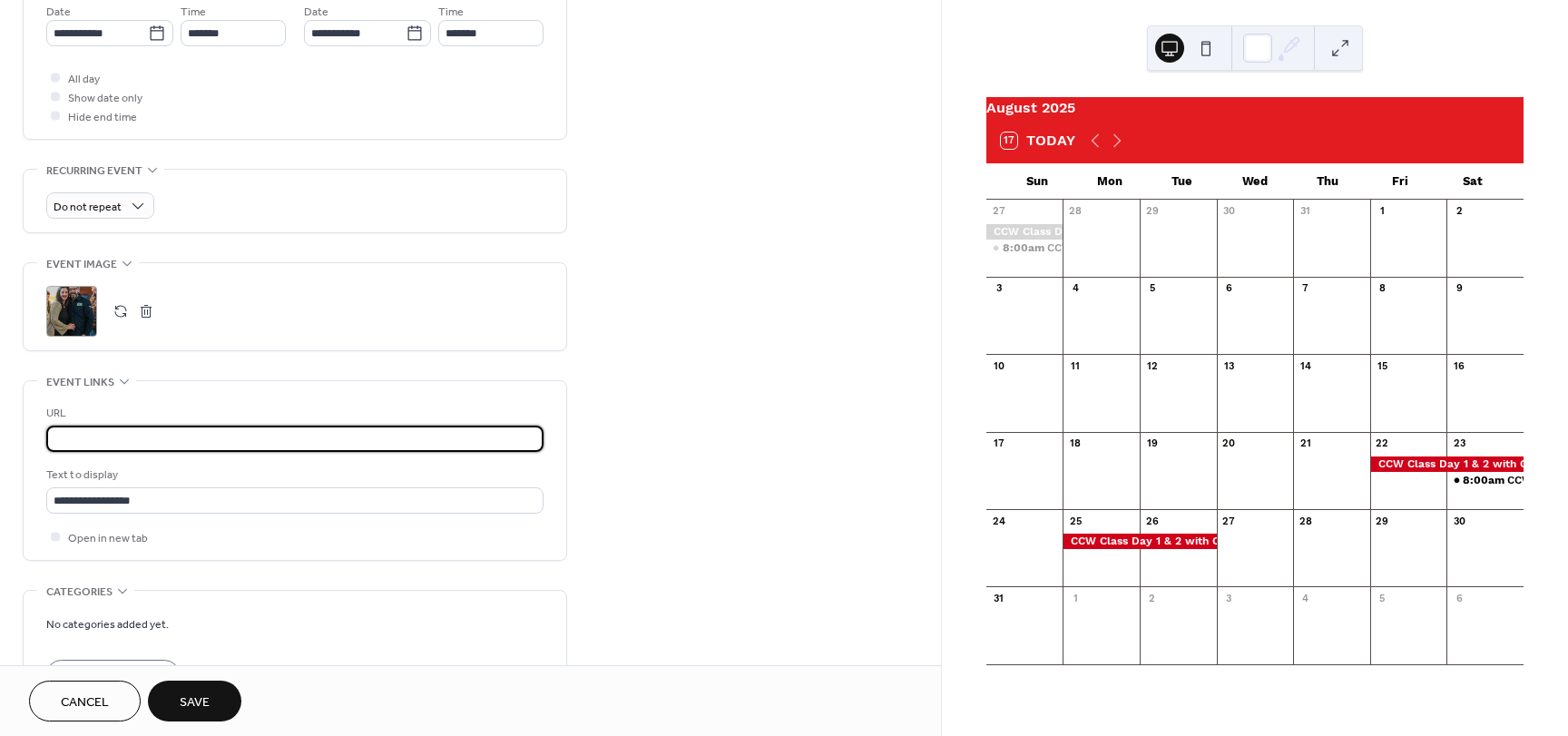 type on "**********" 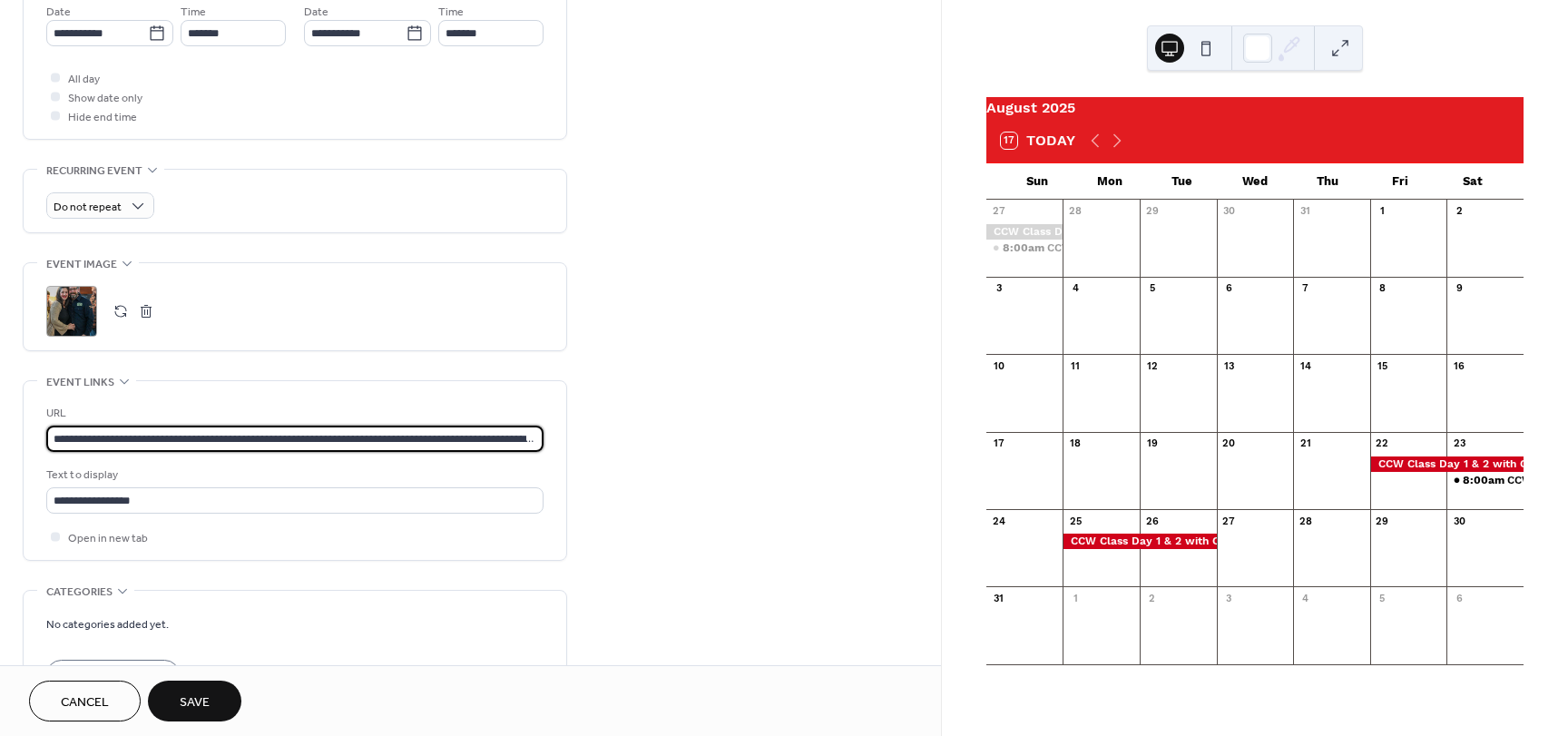 click on "Save" at bounding box center (194, 702) 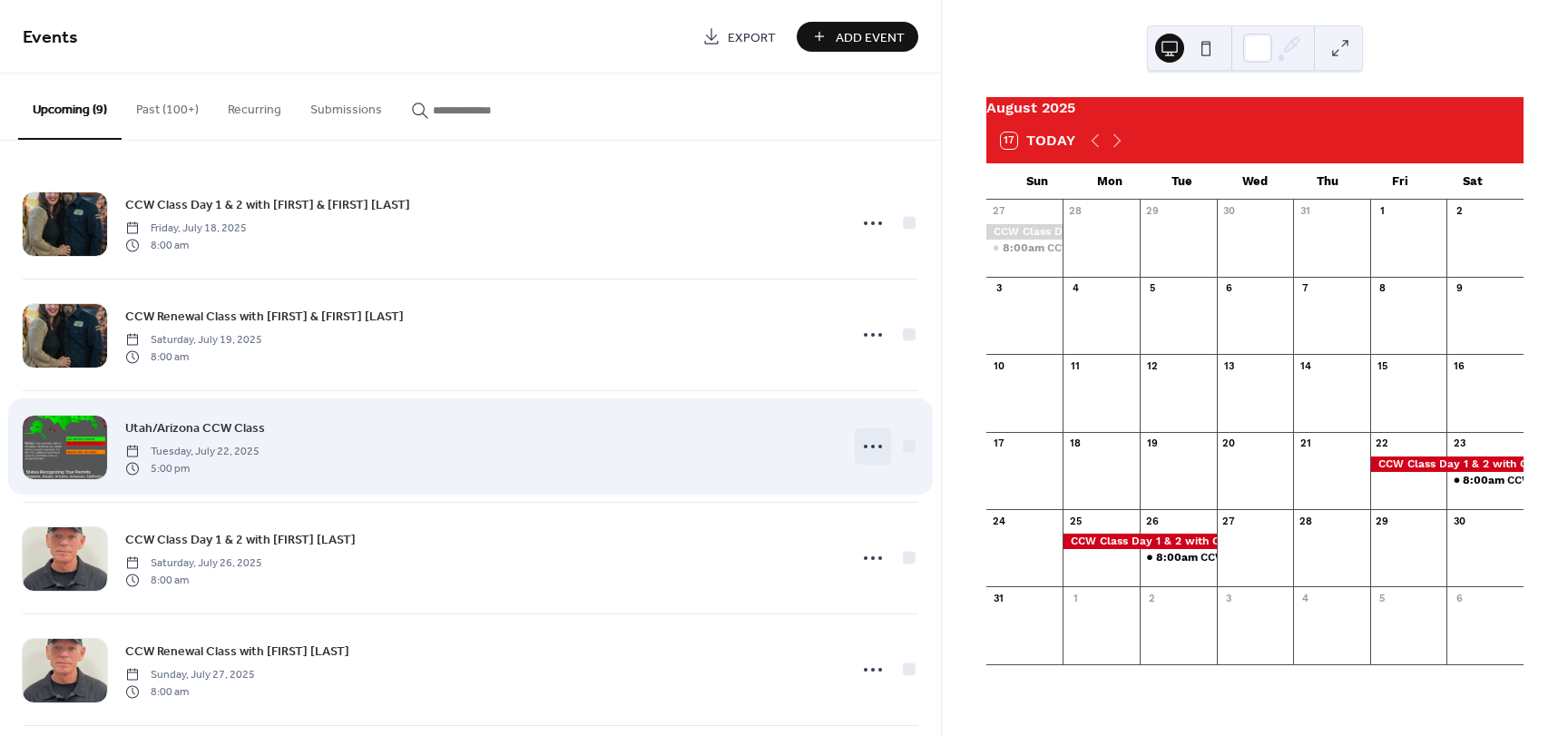click 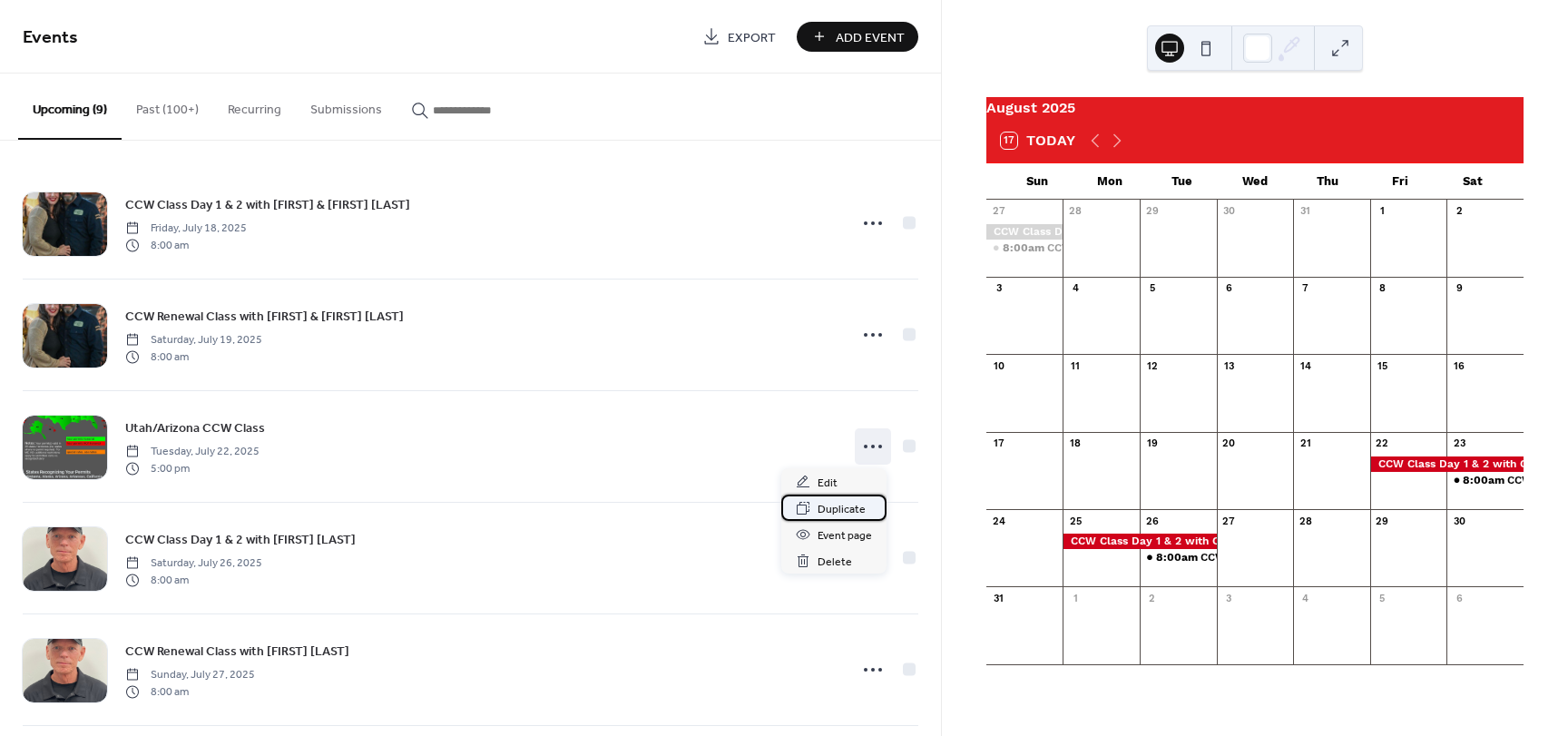 click on "Duplicate" at bounding box center (834, 507) 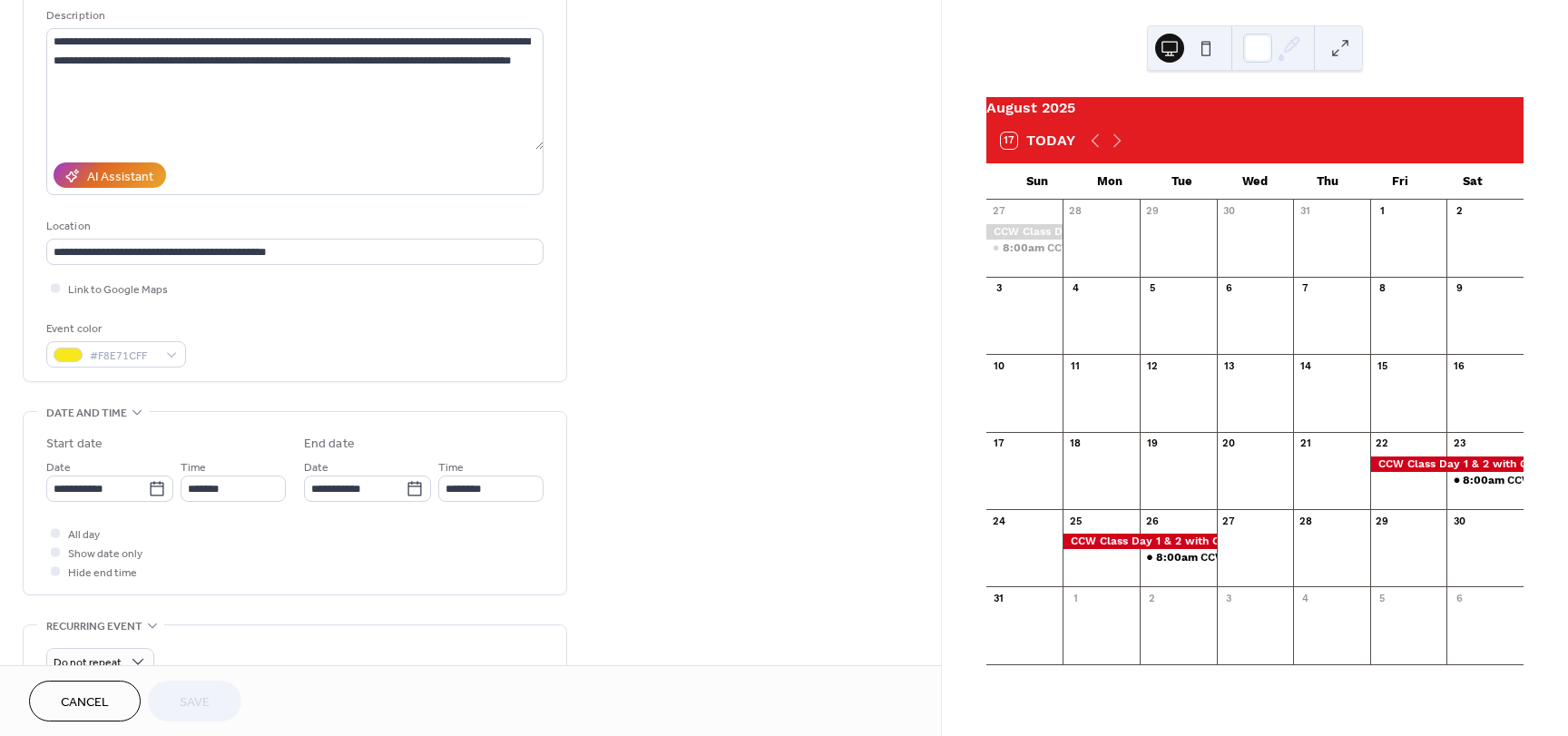 scroll, scrollTop: 182, scrollLeft: 0, axis: vertical 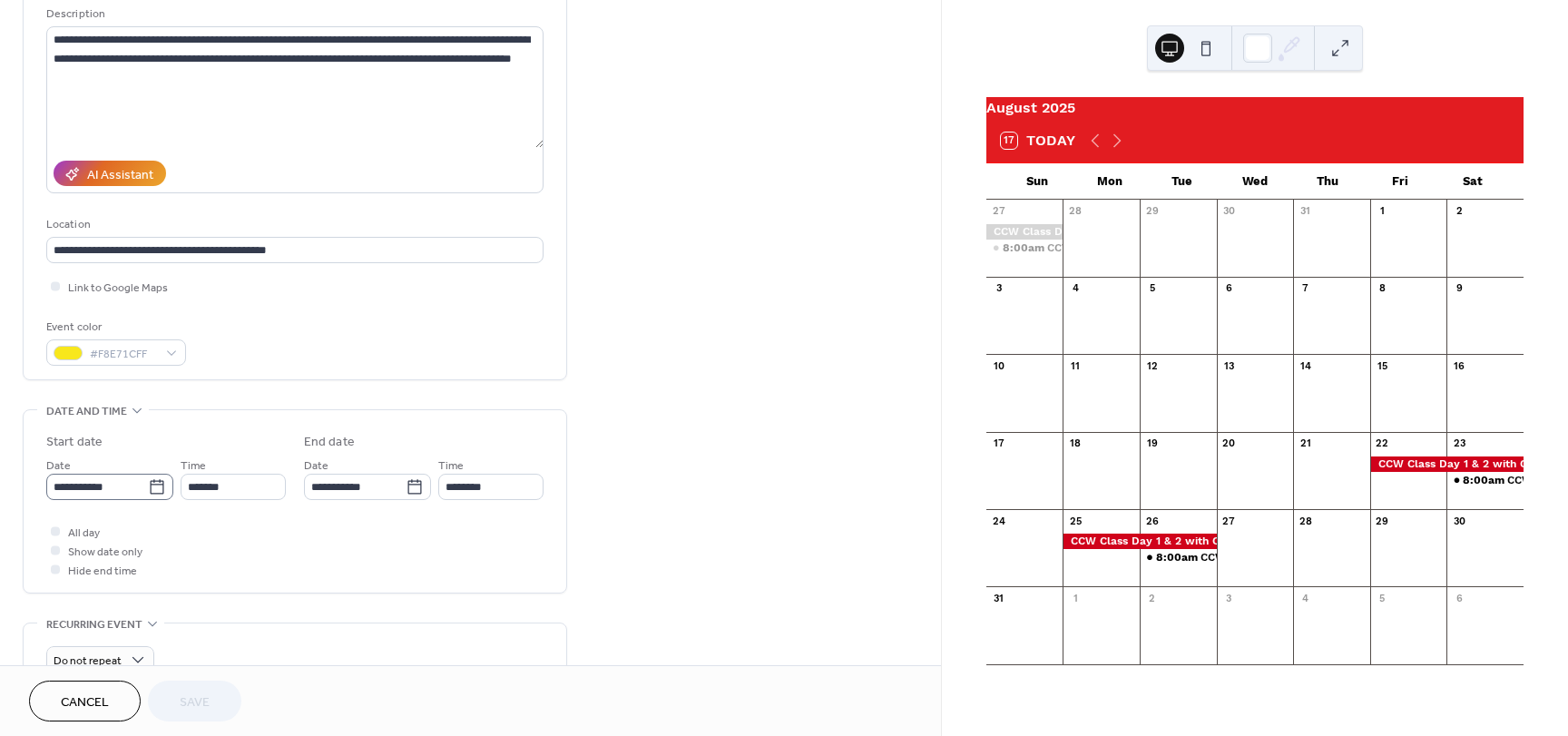 click 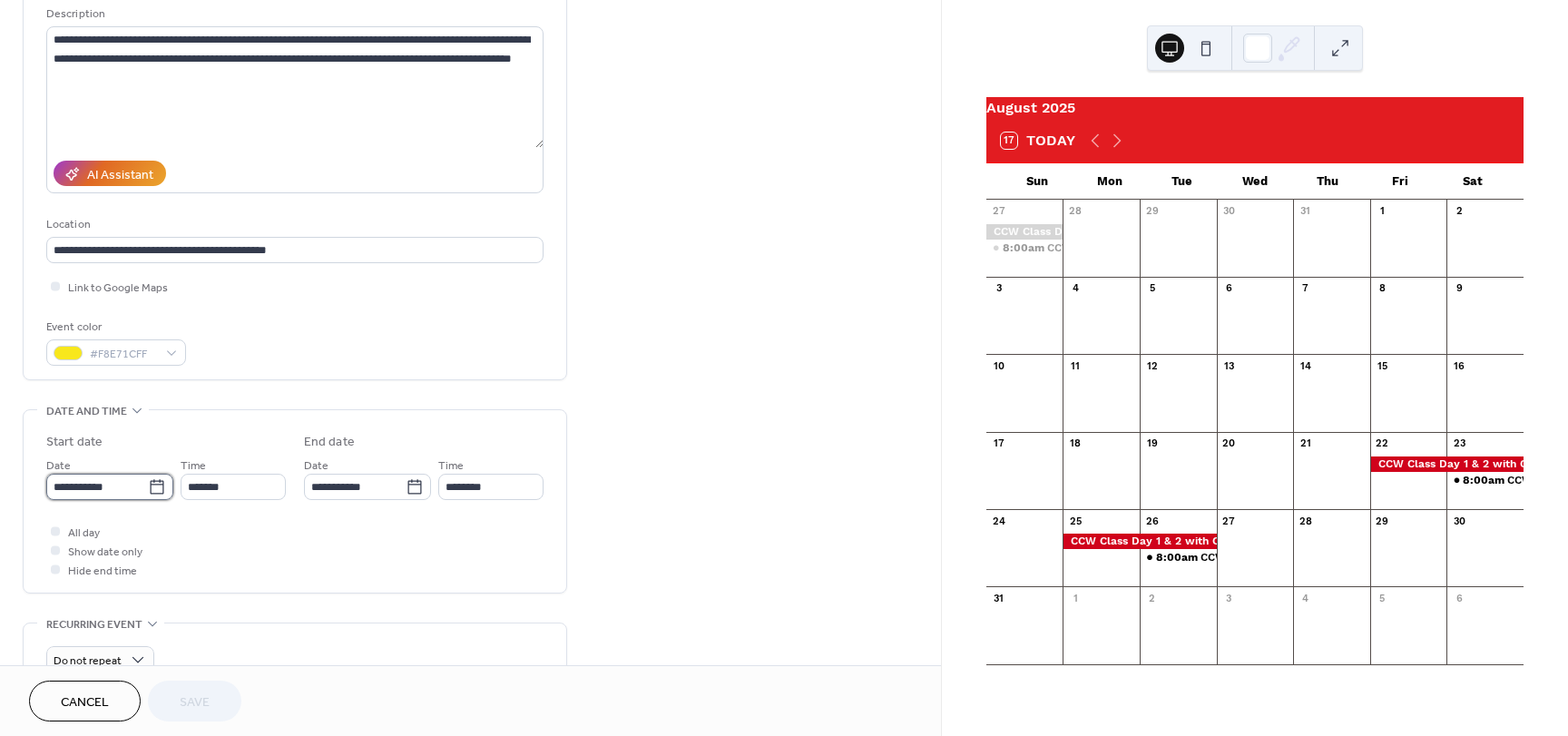 click on "**********" at bounding box center [97, 486] 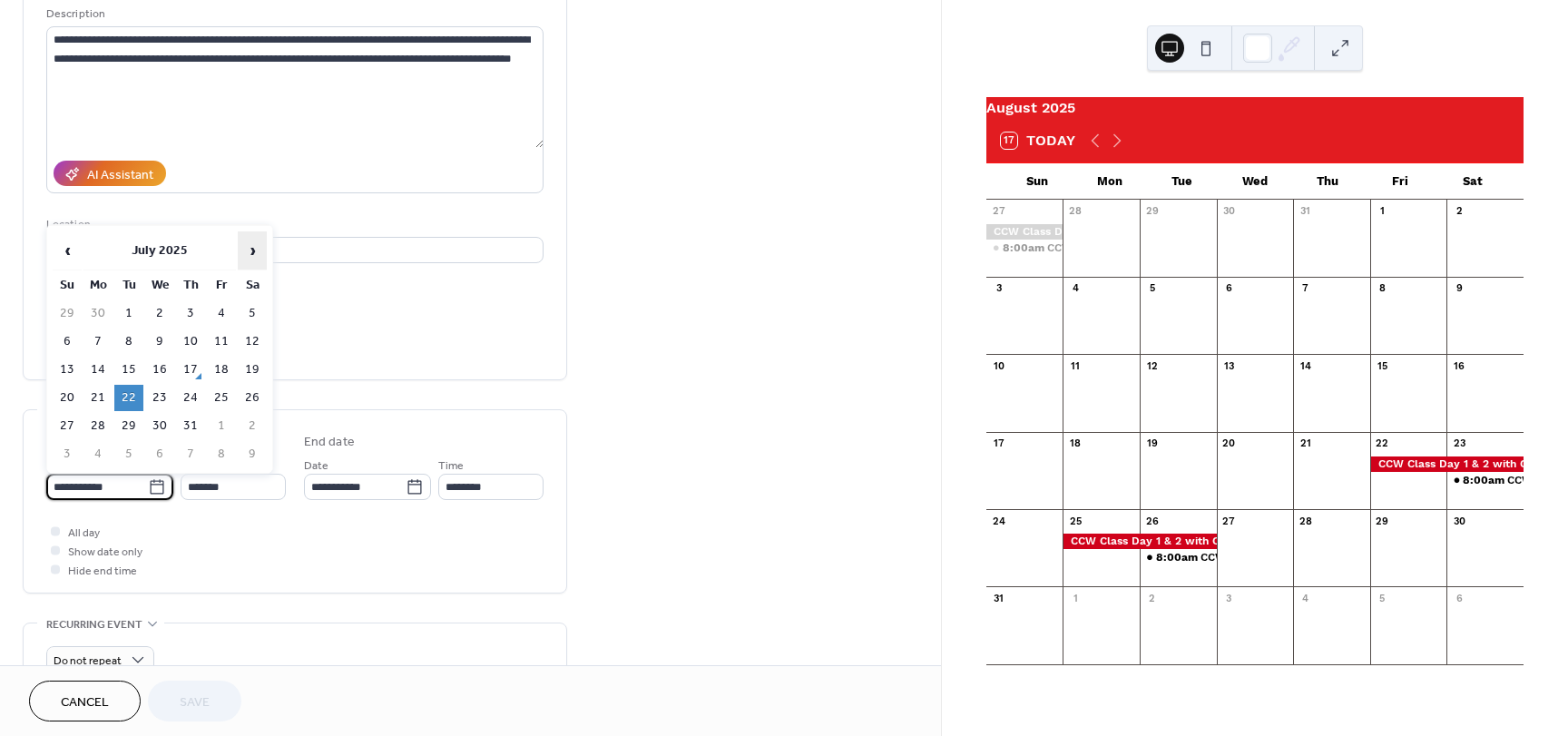 click on "›" at bounding box center [252, 250] 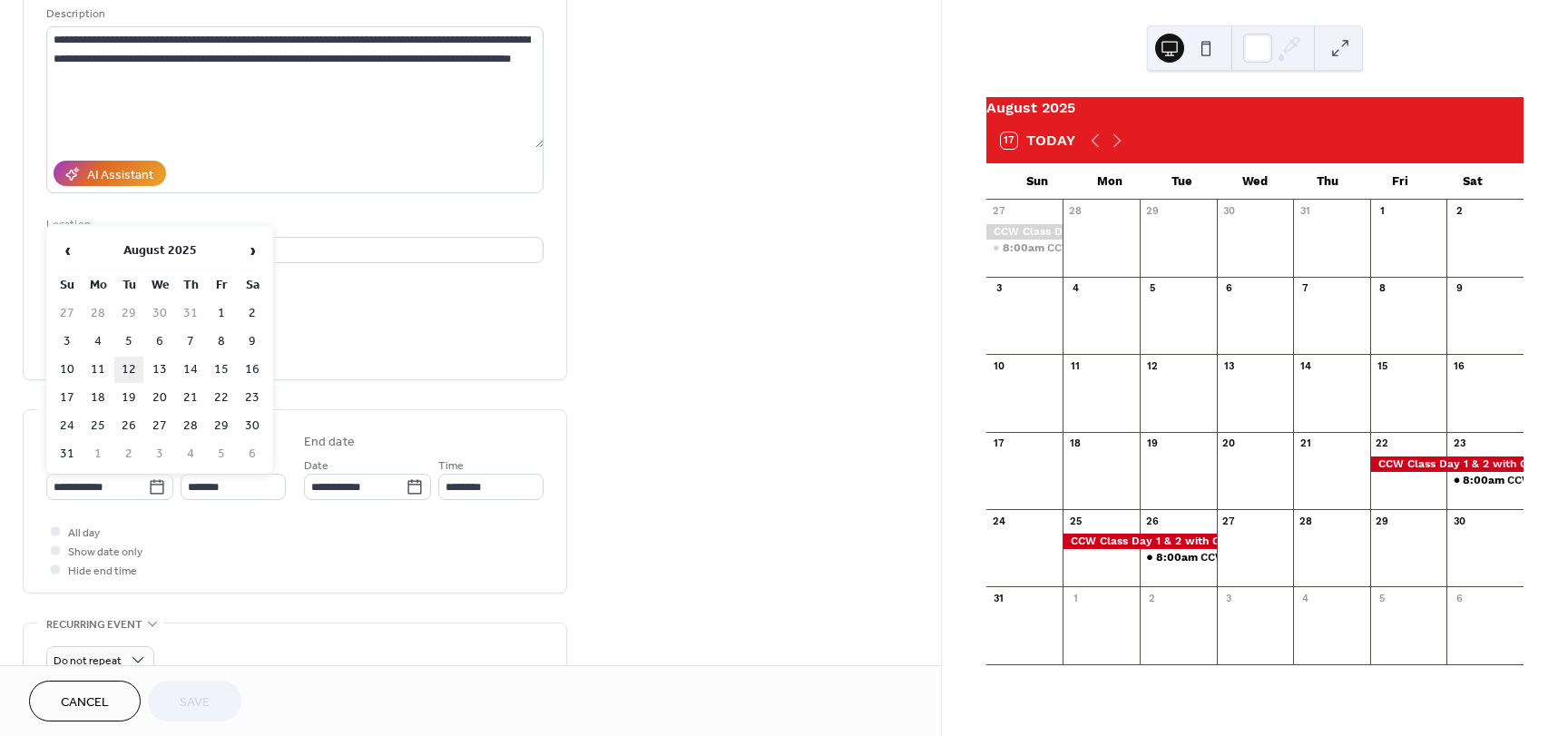 click on "12" at bounding box center [129, 369] 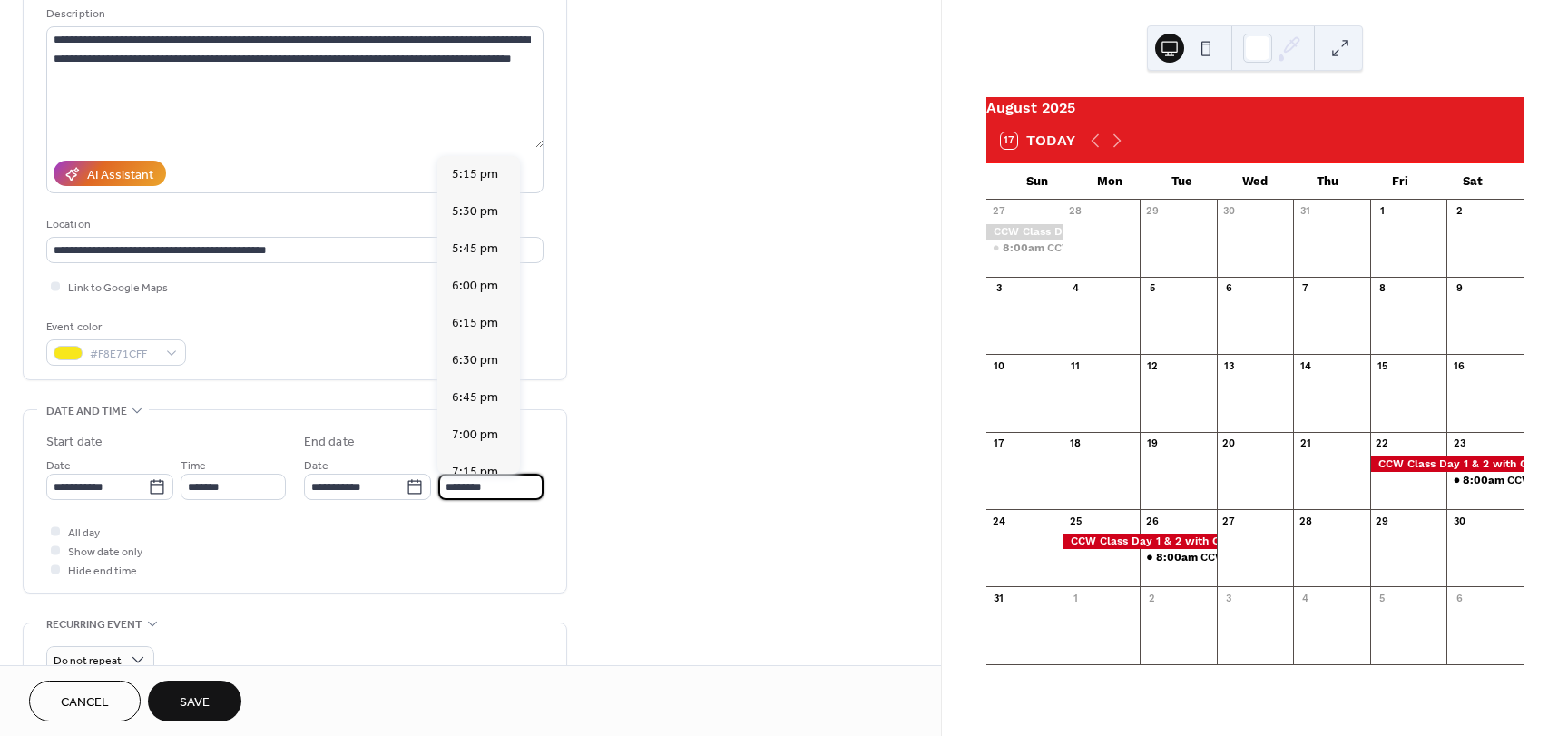 click on "********" at bounding box center (491, 486) 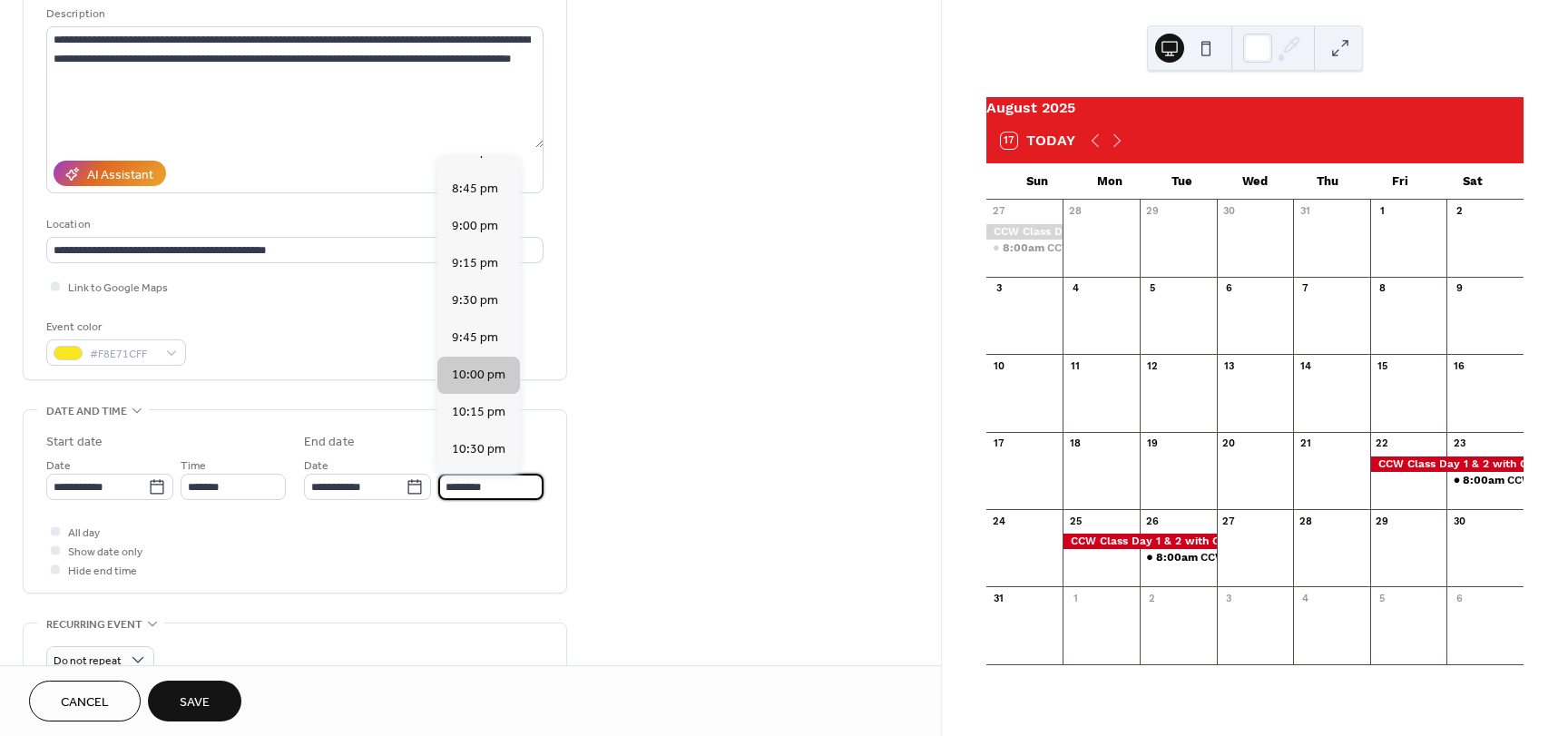 scroll, scrollTop: 505, scrollLeft: 0, axis: vertical 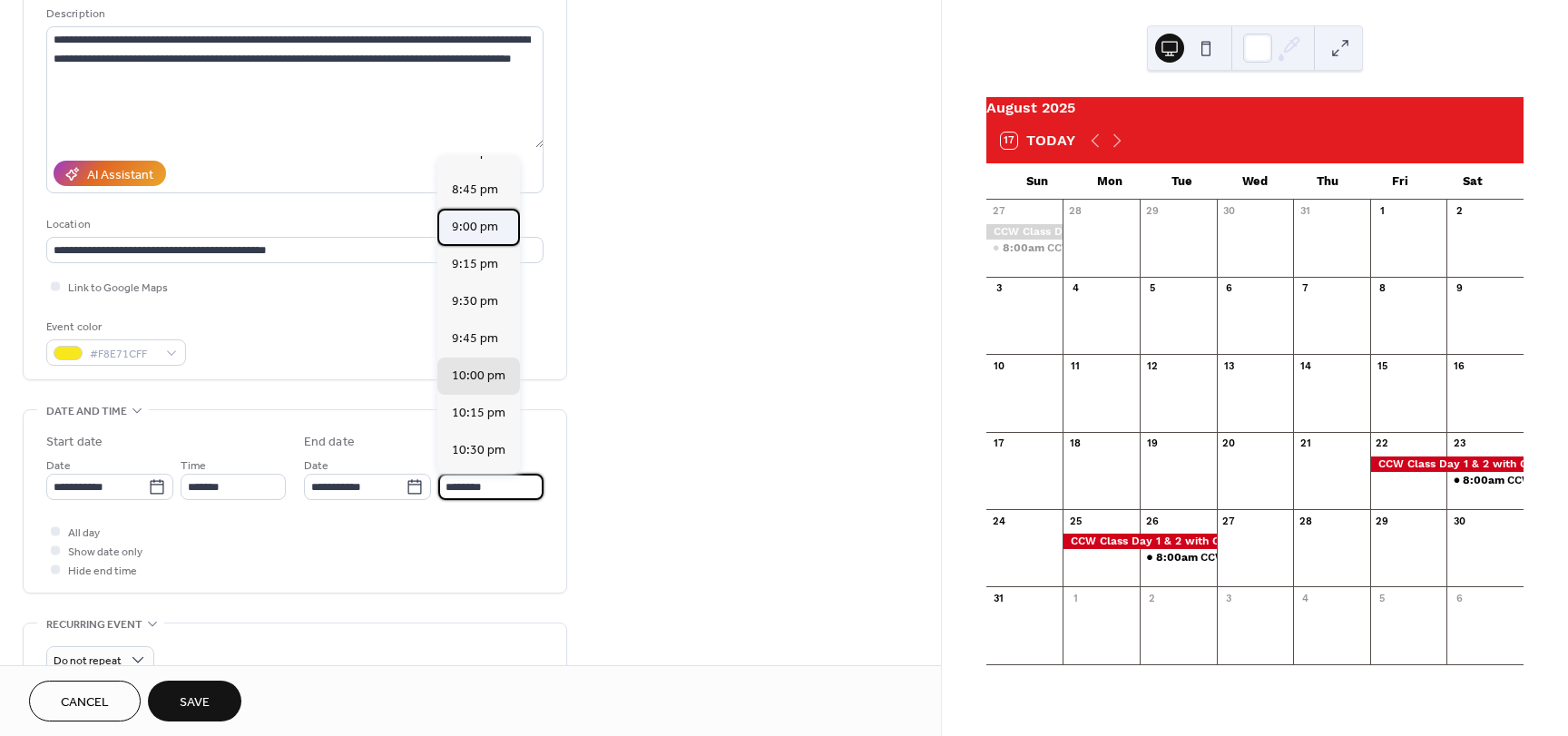 click on "9:00 pm" at bounding box center (475, 227) 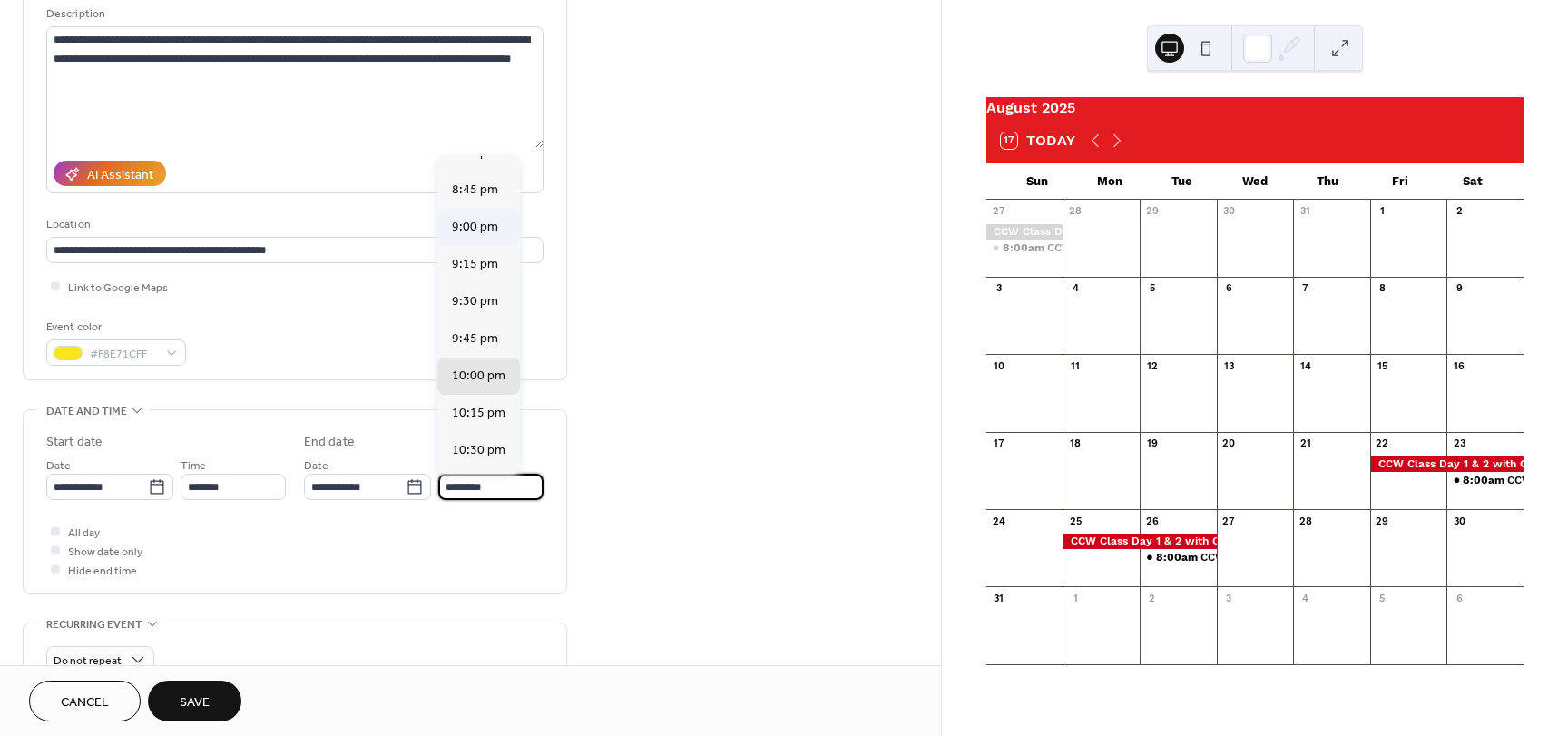 type on "*******" 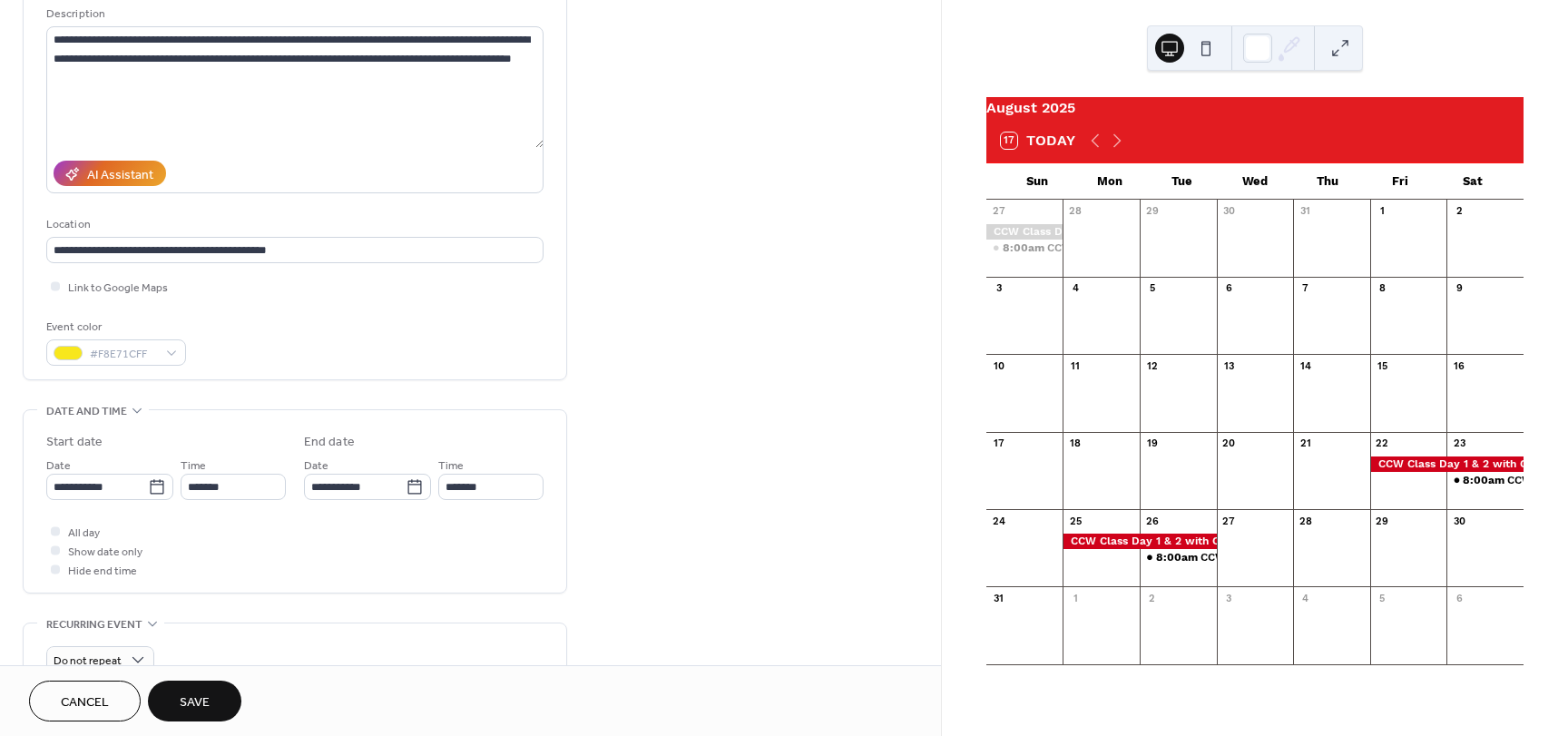 click on "All day Show date only Hide end time" at bounding box center [295, 550] 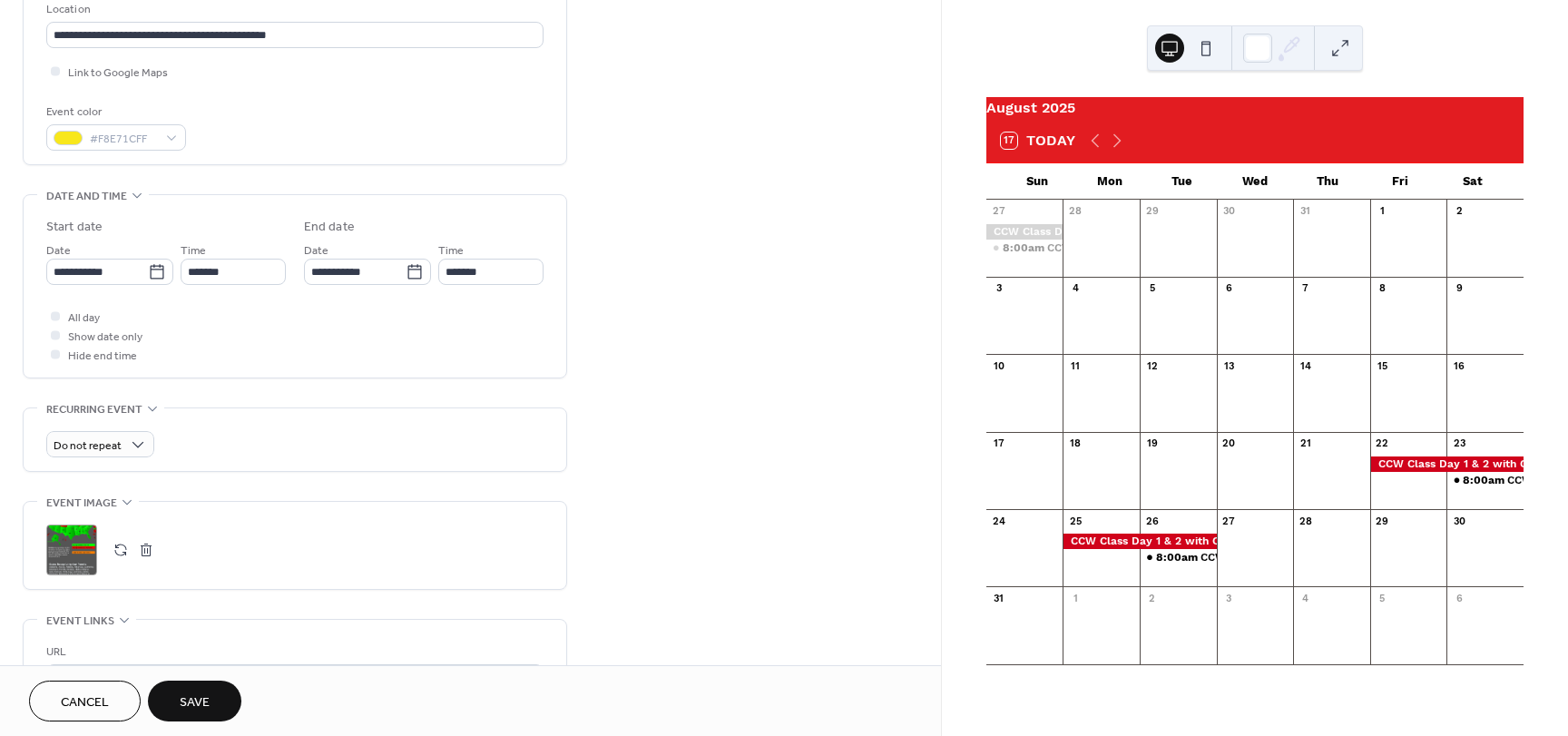 scroll, scrollTop: 454, scrollLeft: 0, axis: vertical 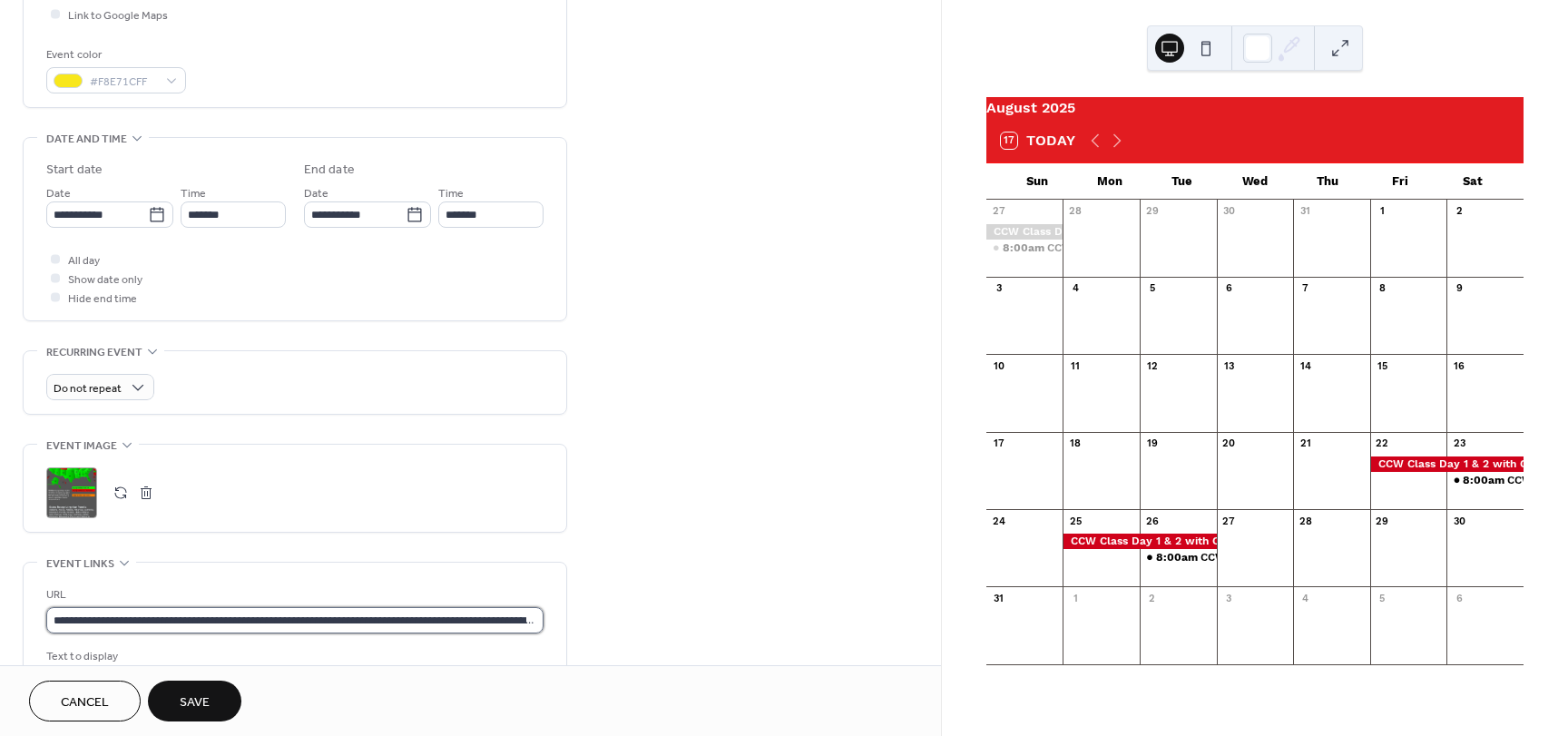 click on "**********" at bounding box center (295, 620) 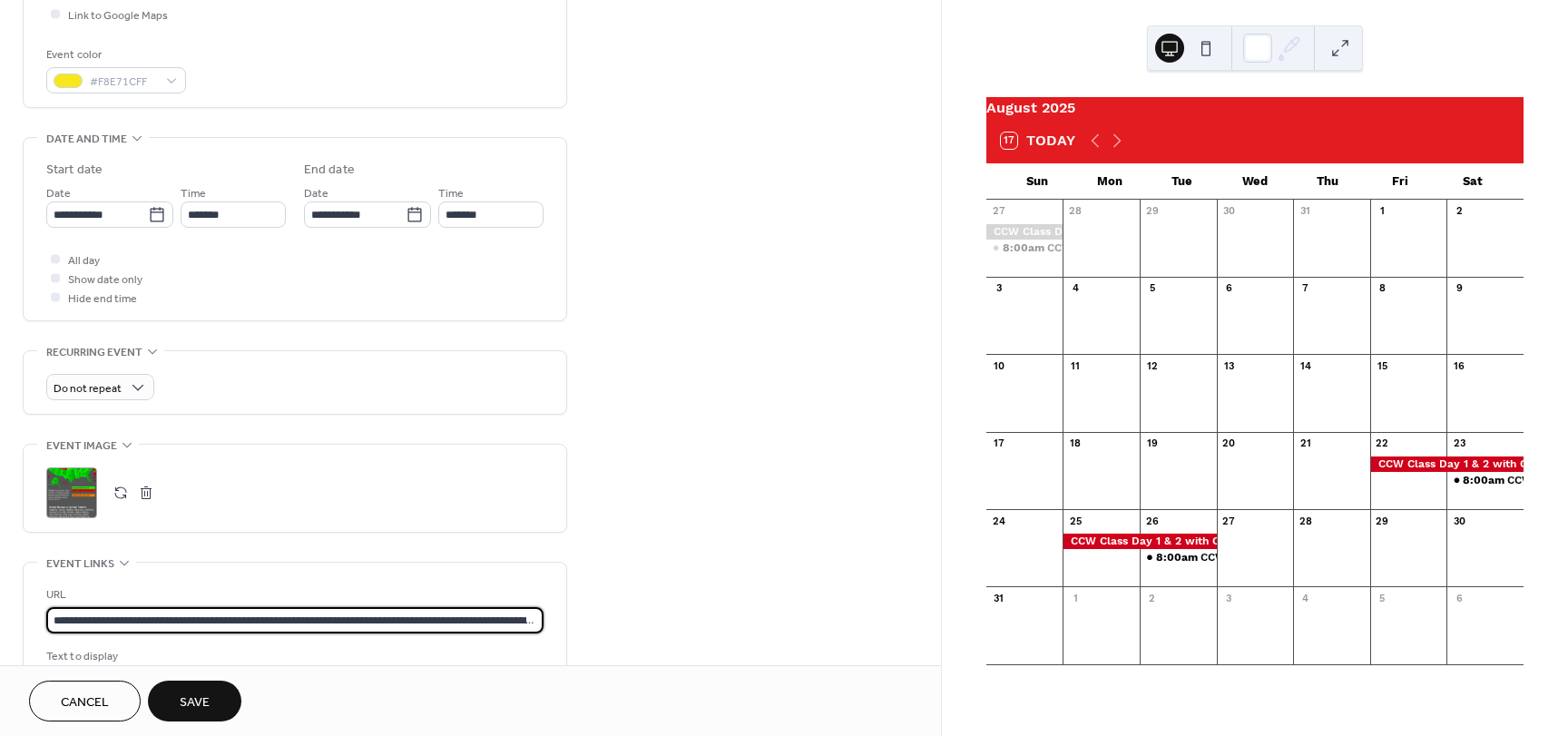 paste 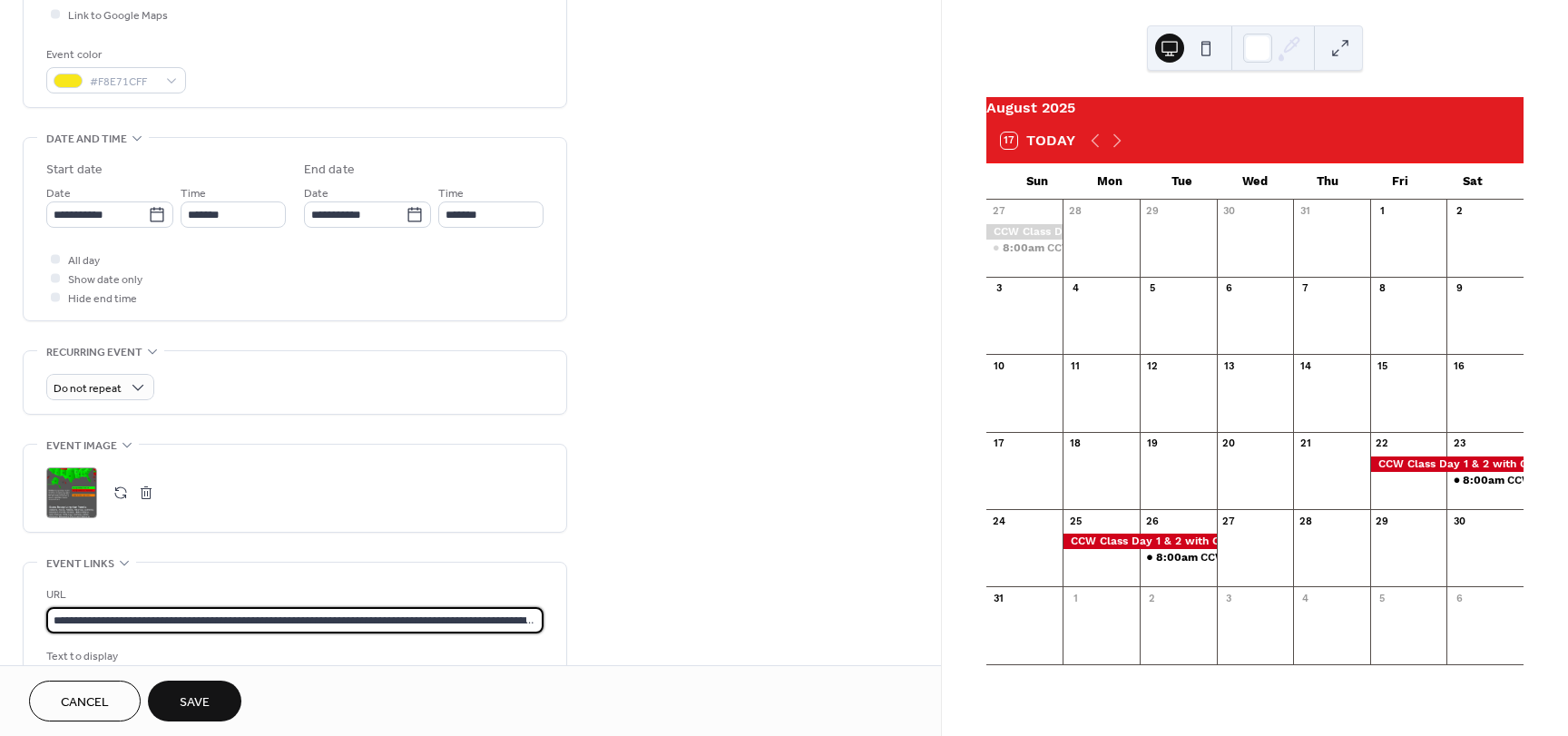 scroll, scrollTop: 0, scrollLeft: 368, axis: horizontal 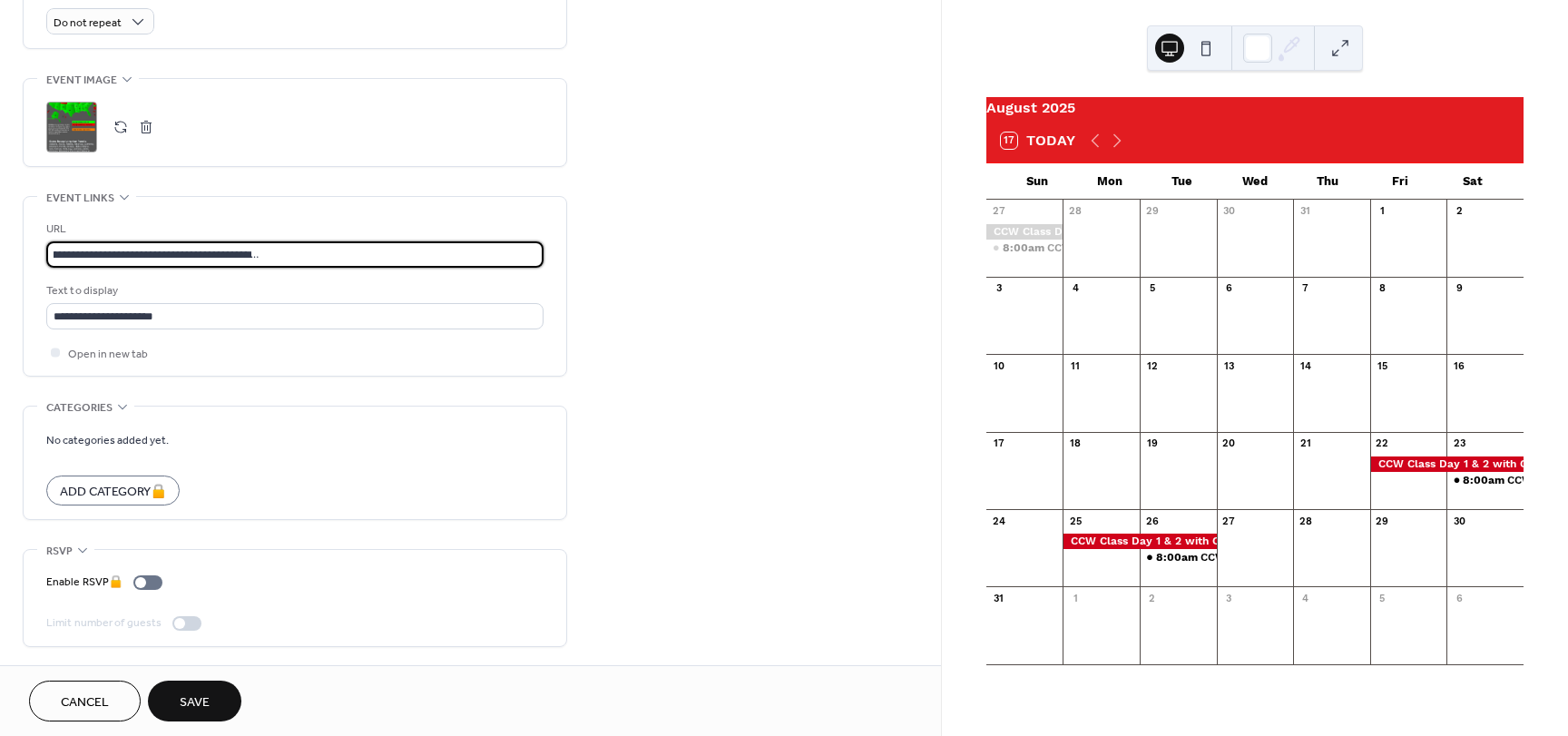 type on "**********" 